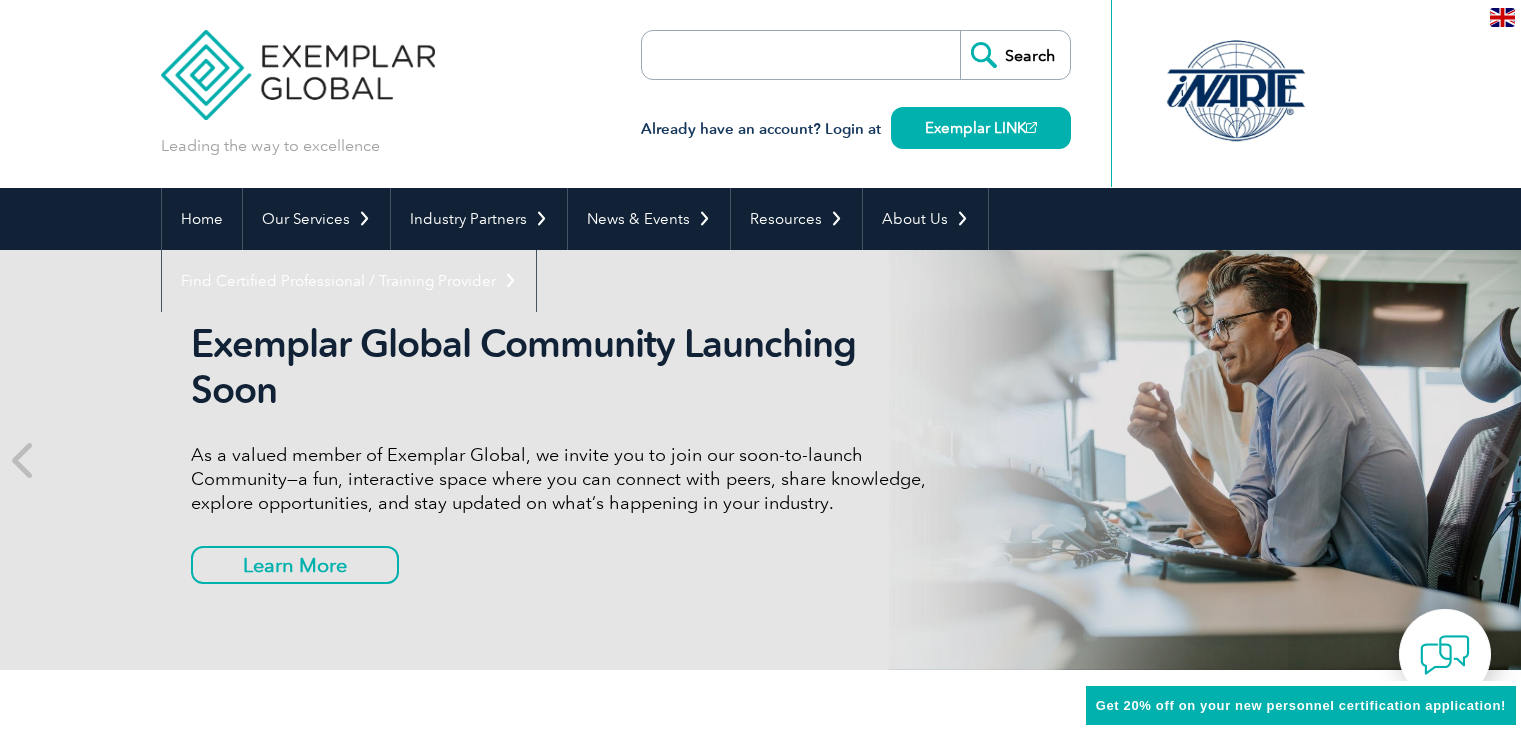 scroll, scrollTop: 0, scrollLeft: 0, axis: both 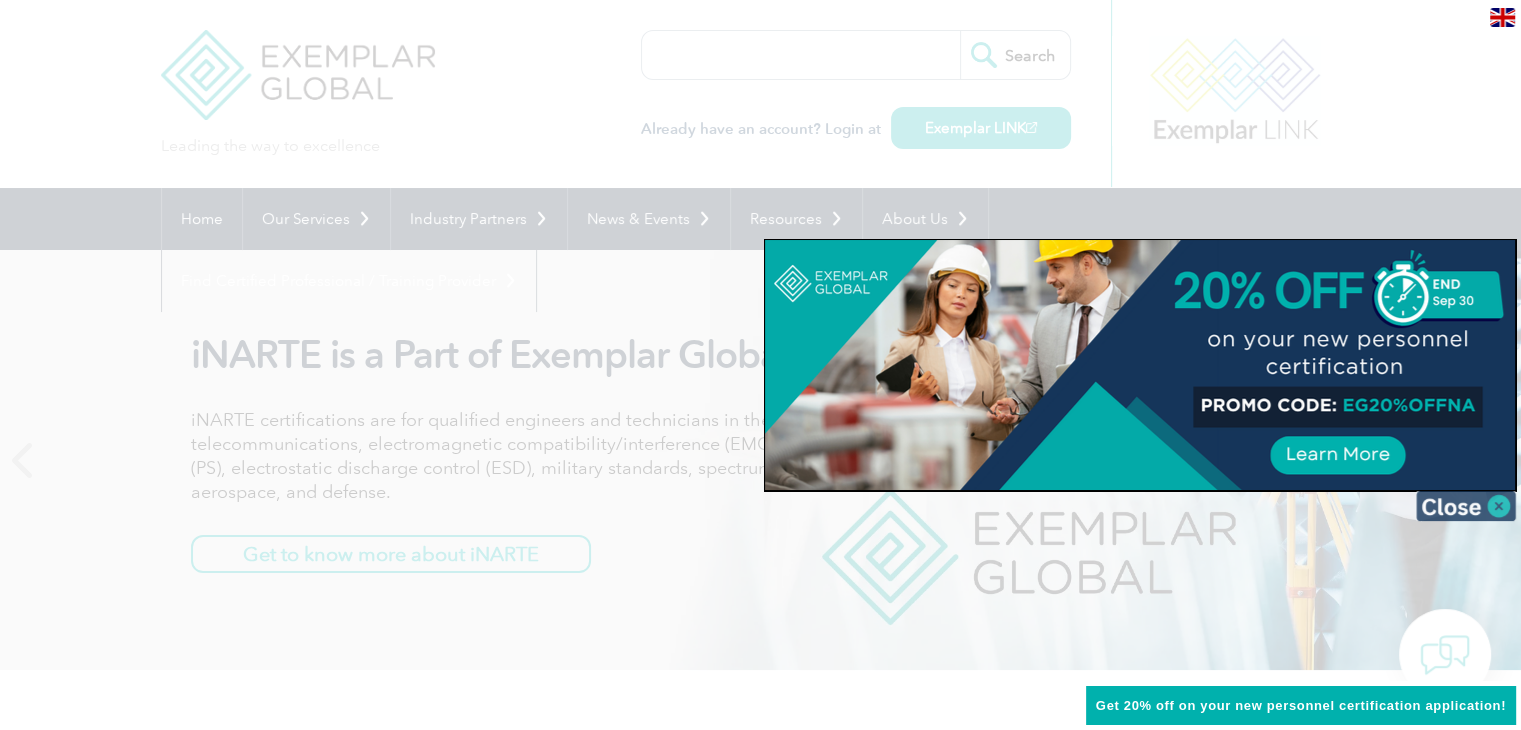click at bounding box center (1466, 506) 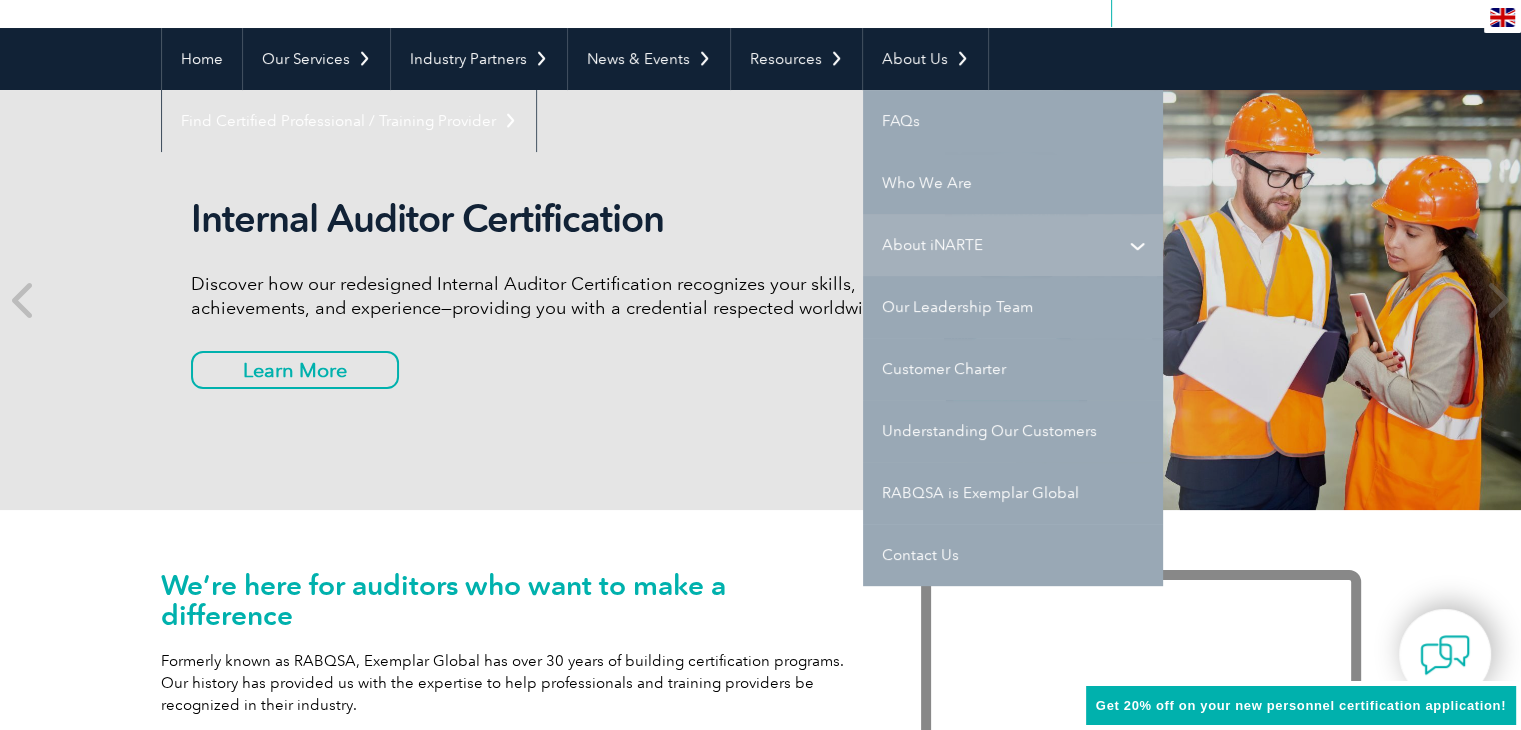 scroll, scrollTop: 160, scrollLeft: 0, axis: vertical 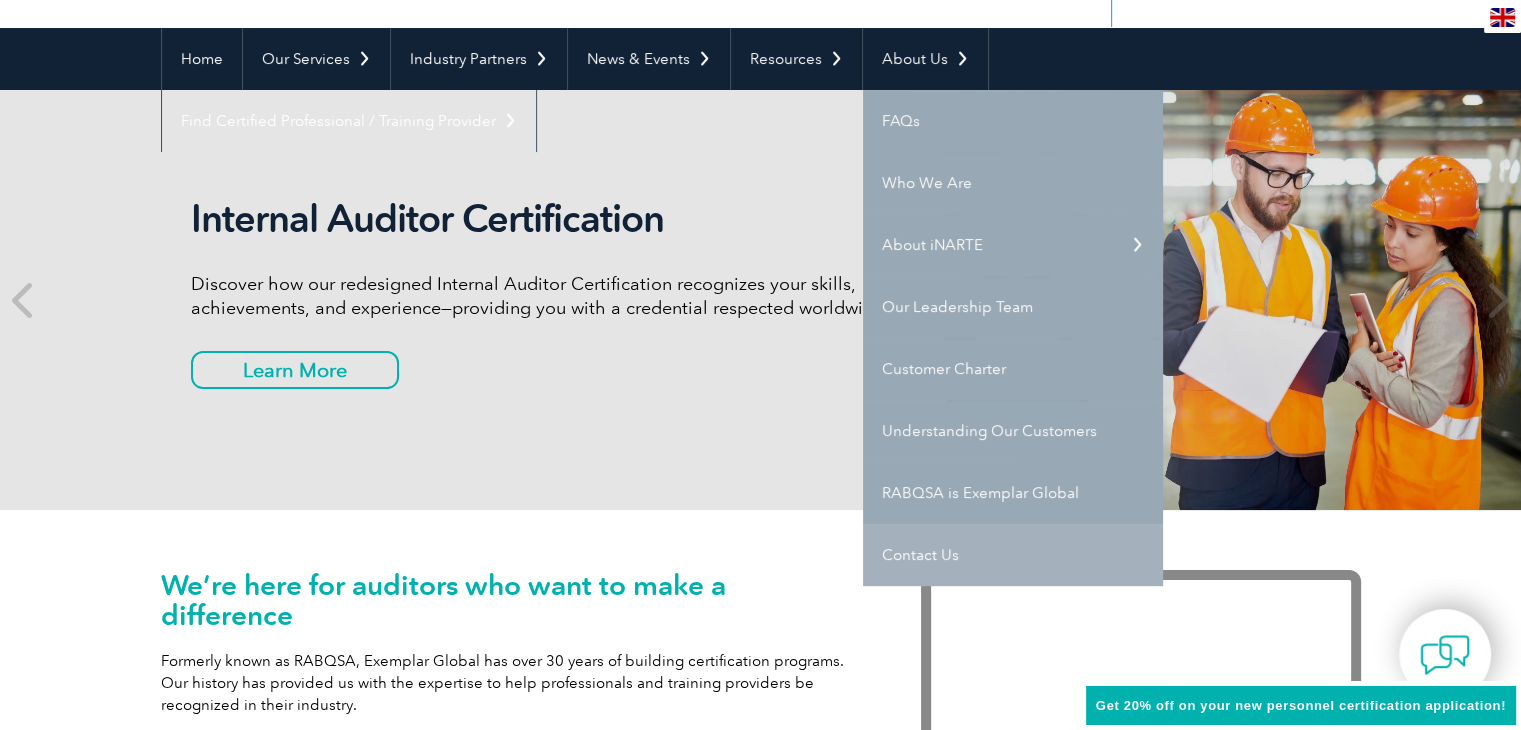 click on "Contact Us" at bounding box center [1013, 555] 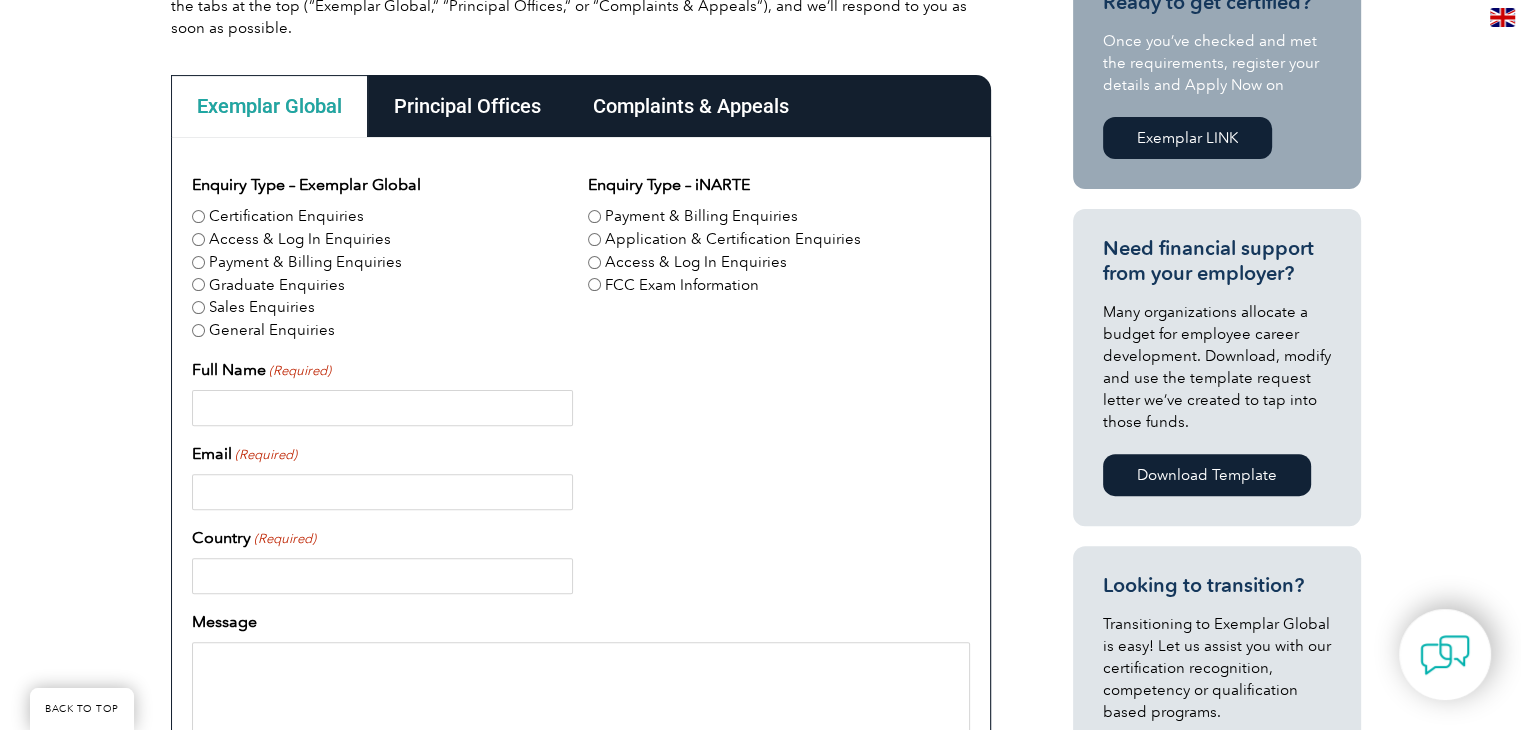 scroll, scrollTop: 548, scrollLeft: 0, axis: vertical 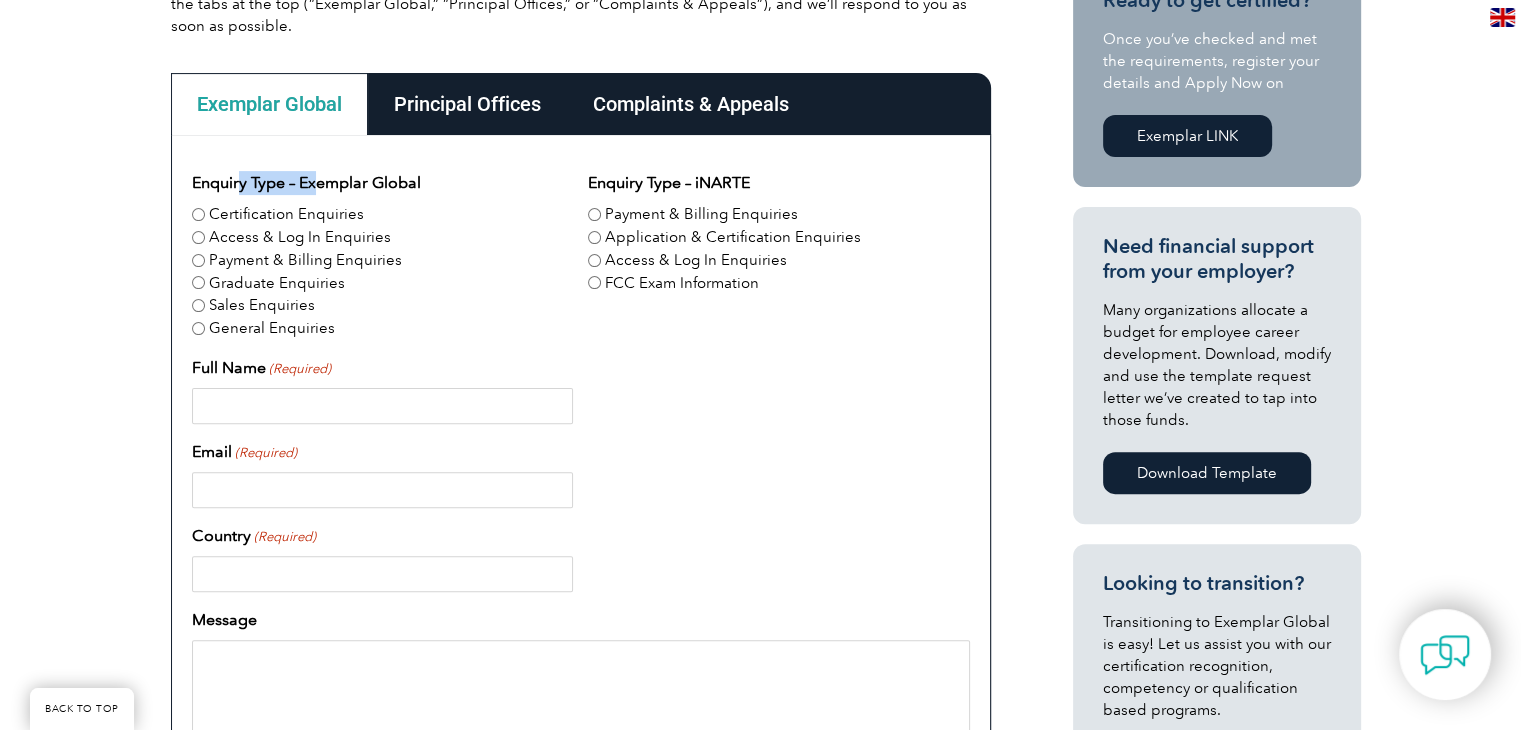 drag, startPoint x: 240, startPoint y: 184, endPoint x: 316, endPoint y: 179, distance: 76.1643 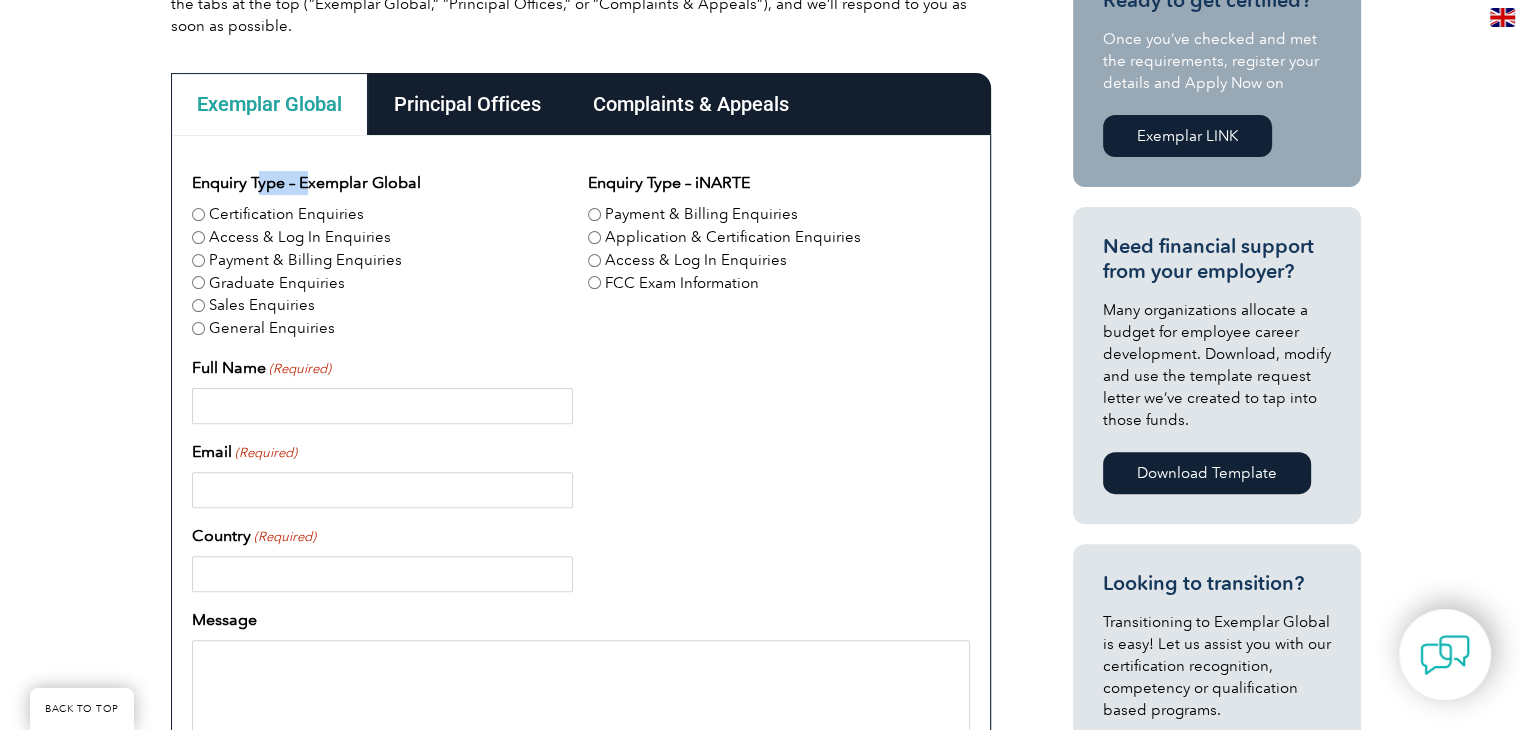 drag, startPoint x: 257, startPoint y: 182, endPoint x: 310, endPoint y: 187, distance: 53.235325 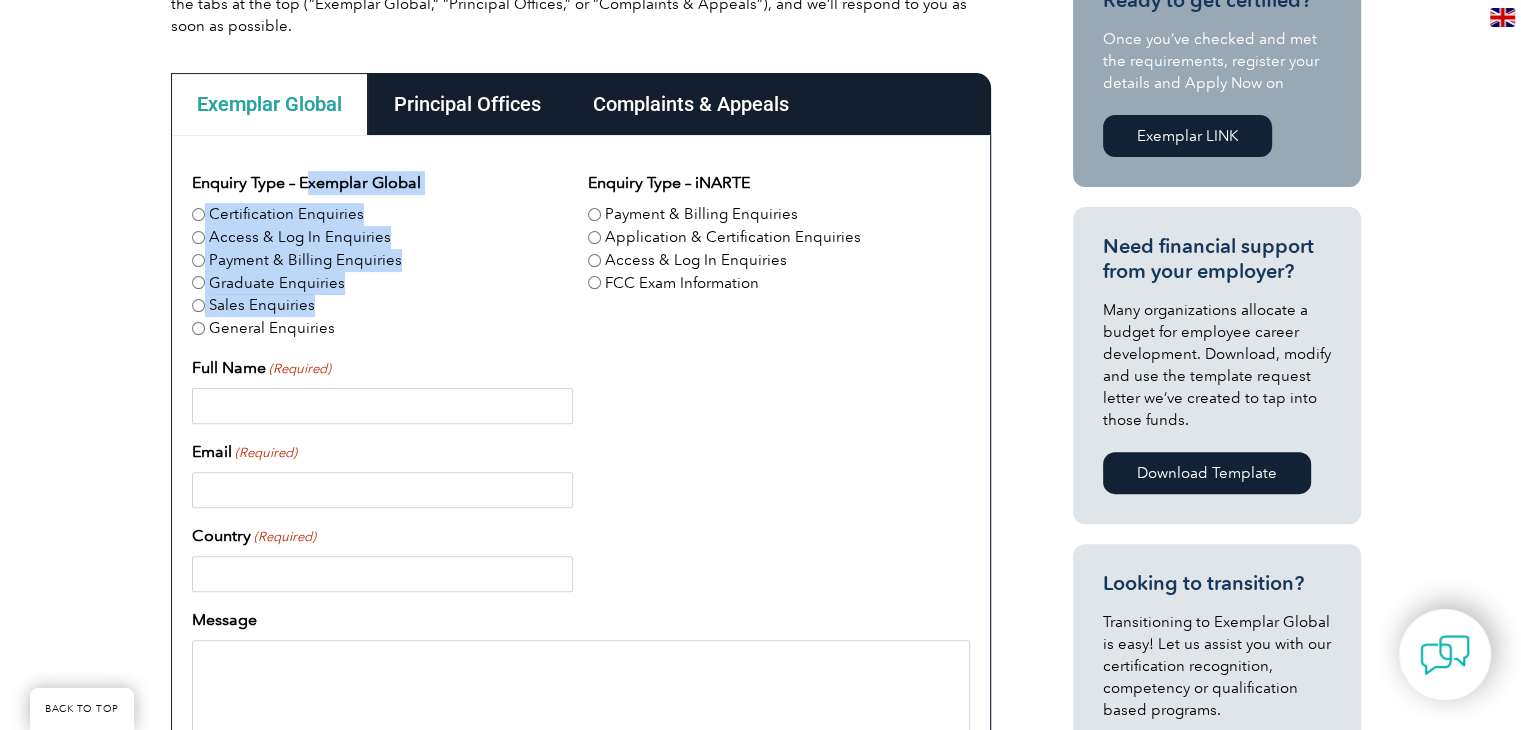 drag, startPoint x: 310, startPoint y: 187, endPoint x: 363, endPoint y: 305, distance: 129.3561 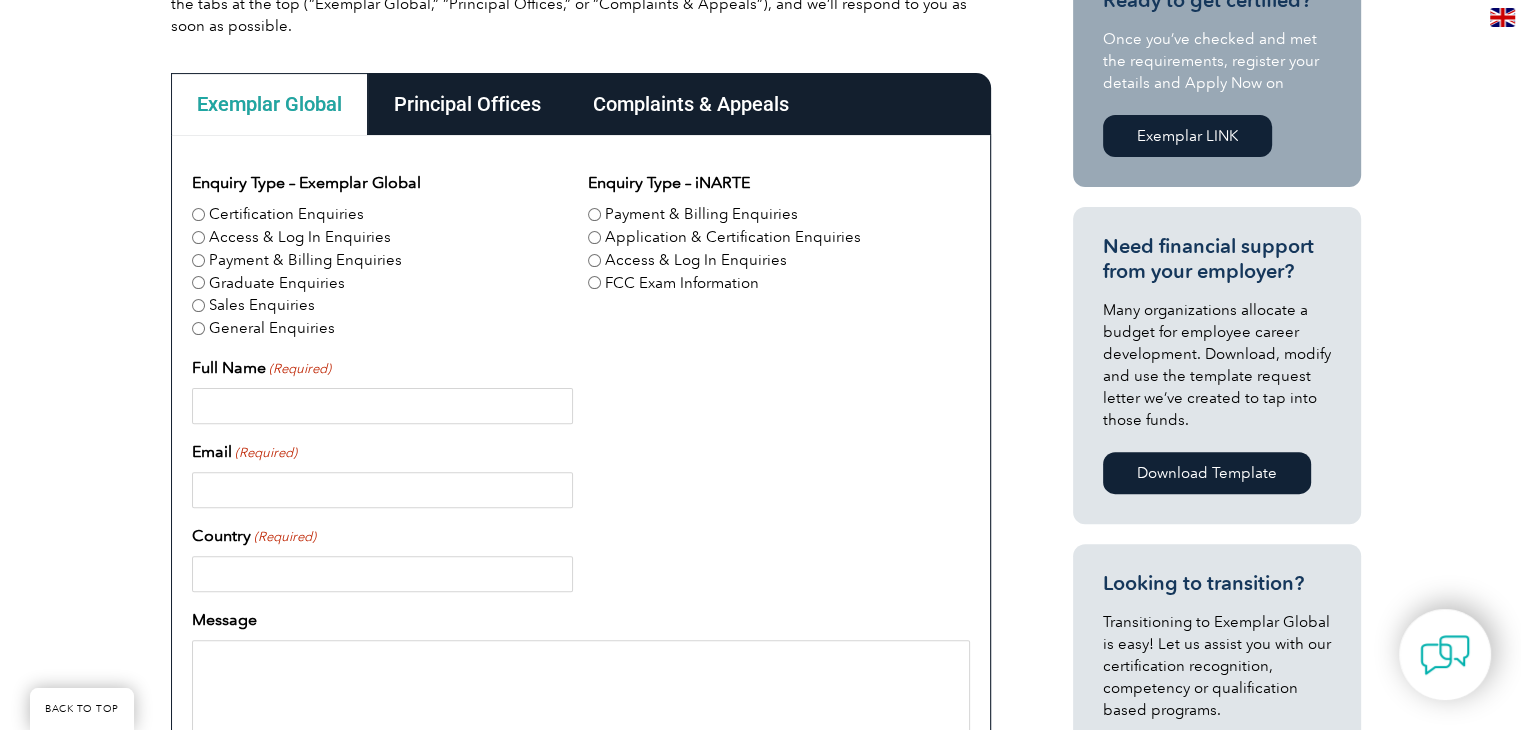 click on "Sales Enquiries" at bounding box center (382, 305) 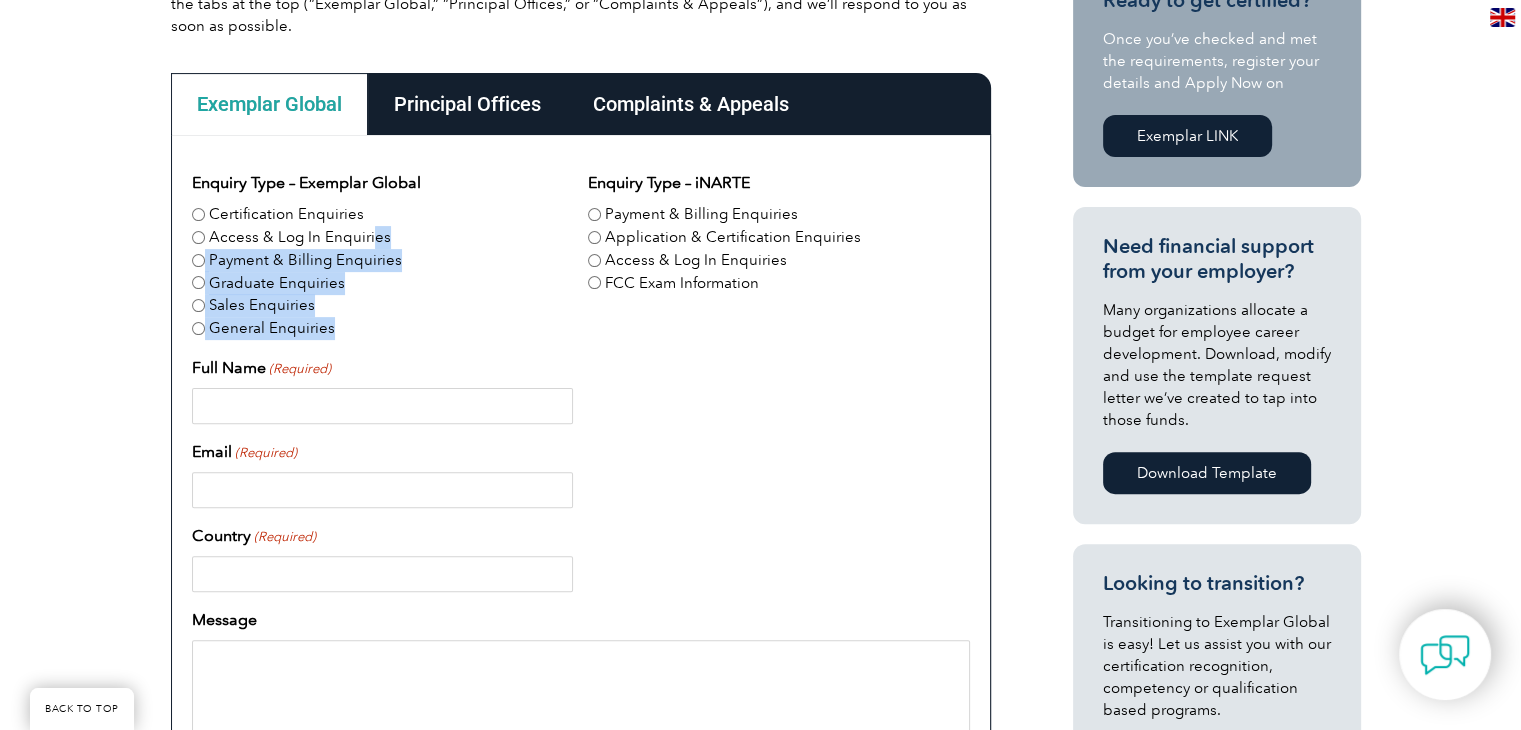 drag, startPoint x: 387, startPoint y: 330, endPoint x: 366, endPoint y: 237, distance: 95.34149 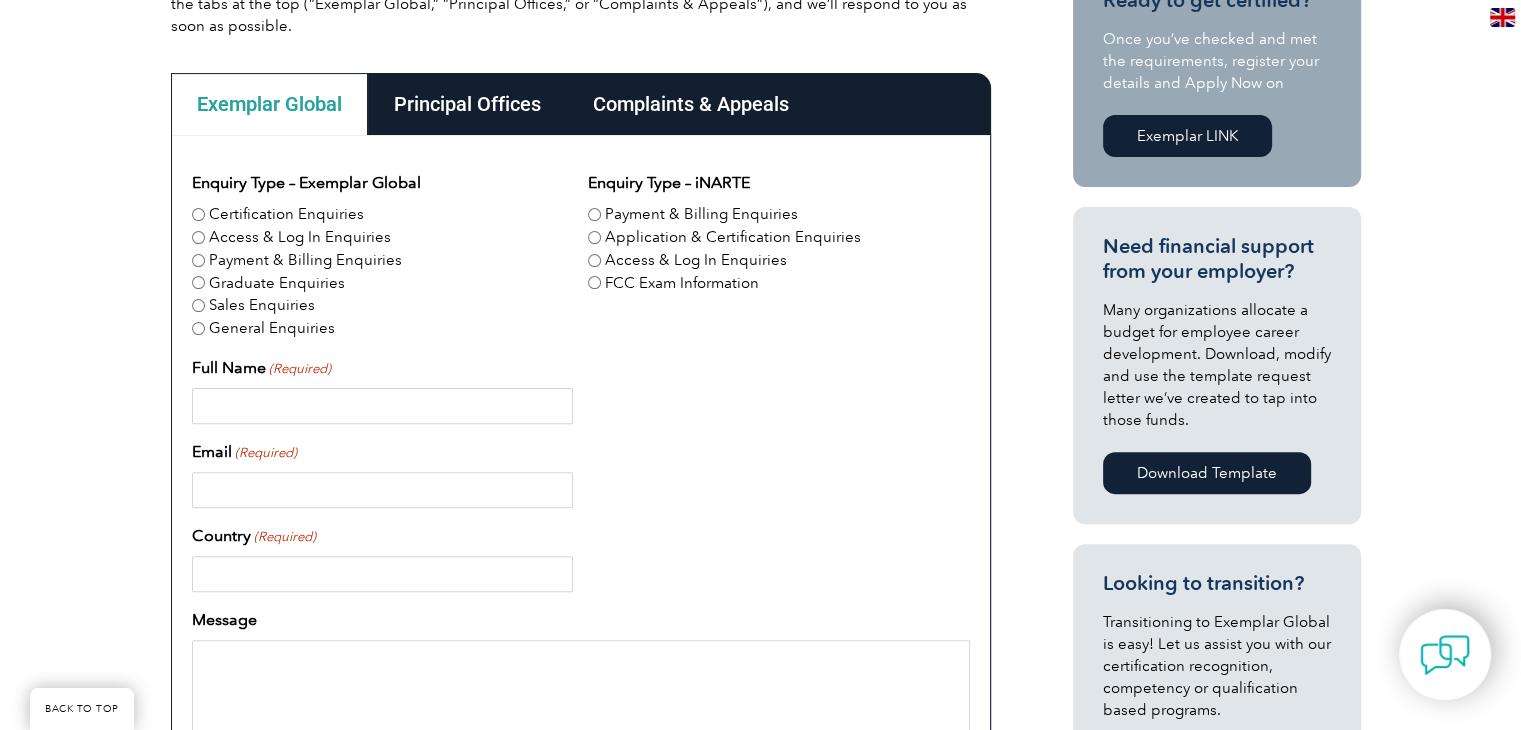 click at bounding box center [581, 406] 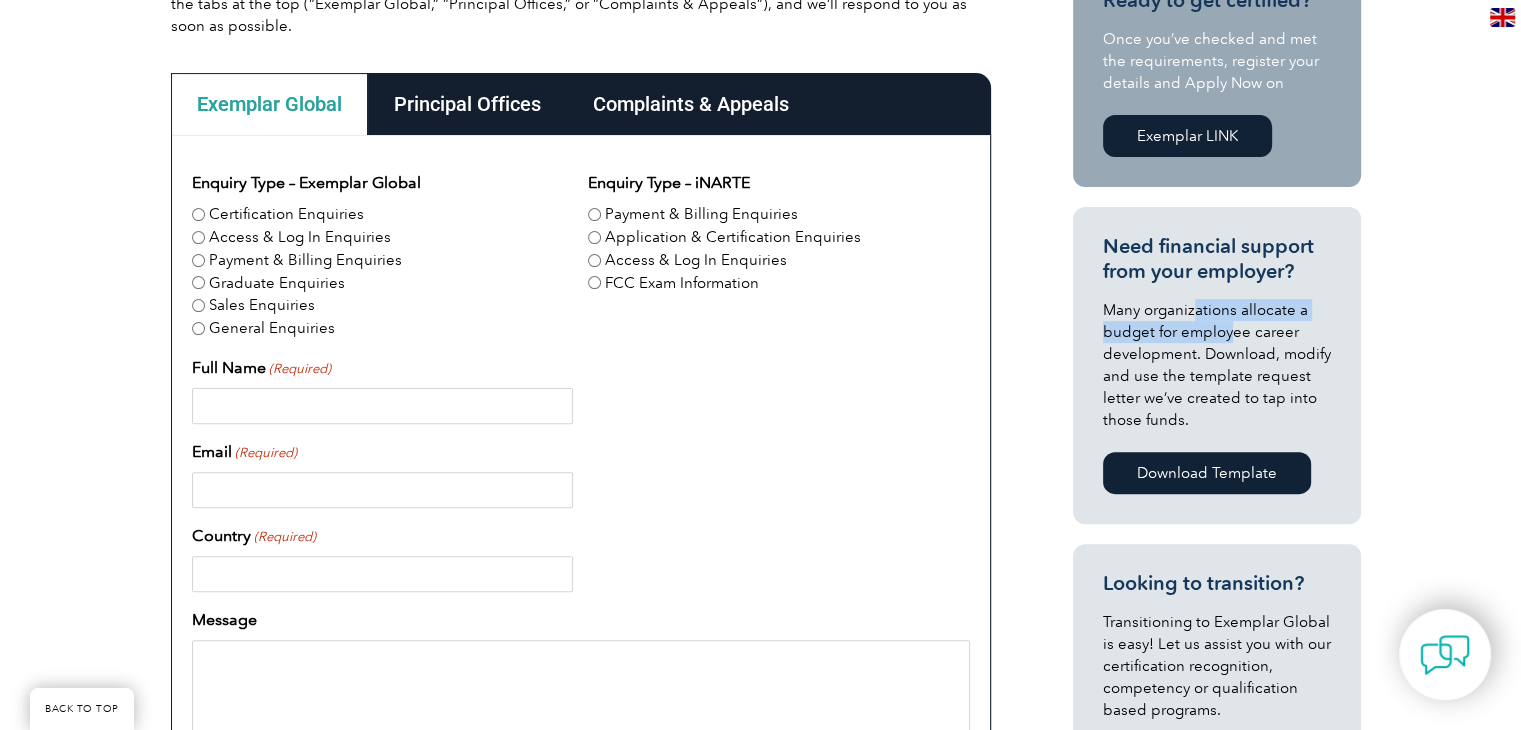 drag, startPoint x: 1196, startPoint y: 317, endPoint x: 1236, endPoint y: 328, distance: 41.484936 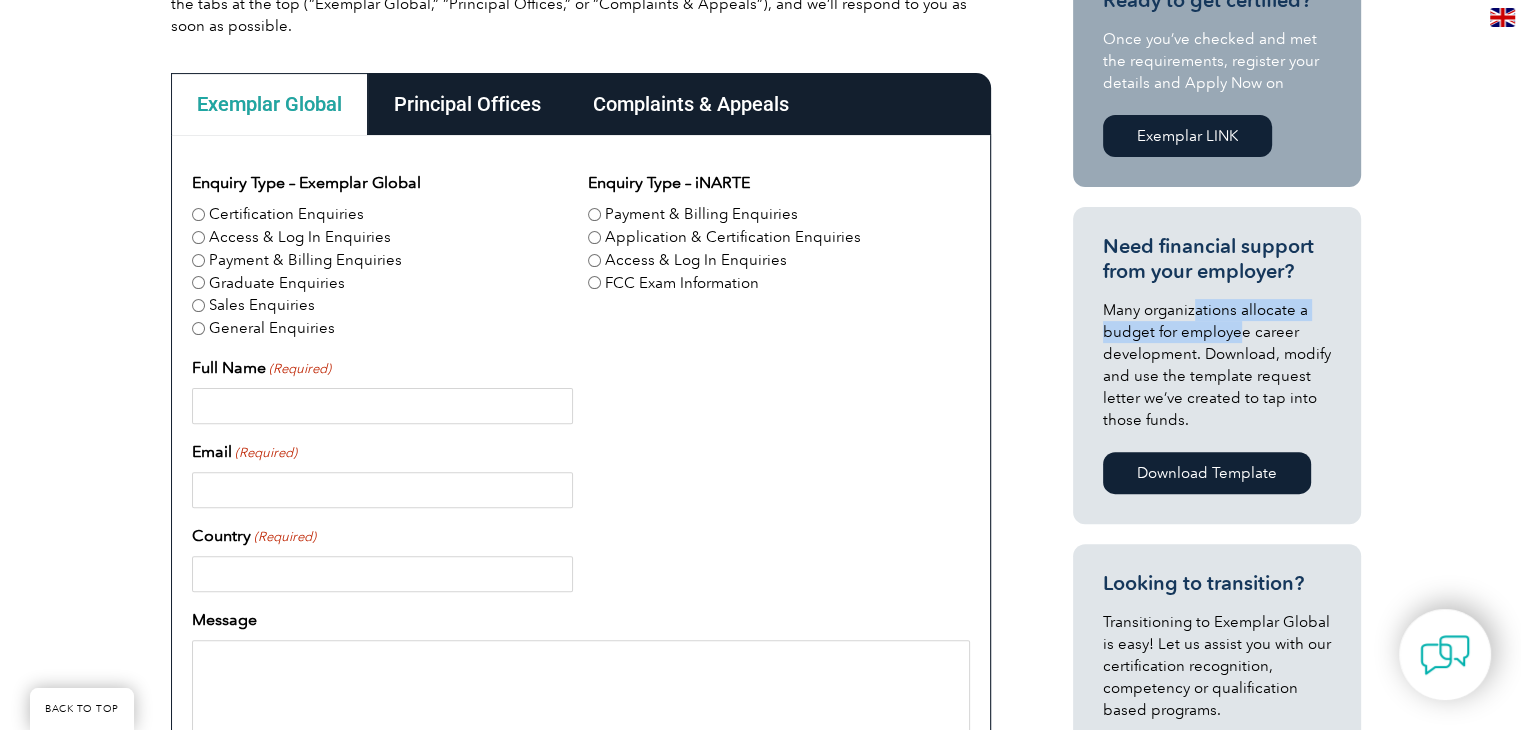 click on "Many organizations allocate a budget for employee career development. Download, modify and use the template request letter we’ve created to tap into those funds." at bounding box center (1217, 365) 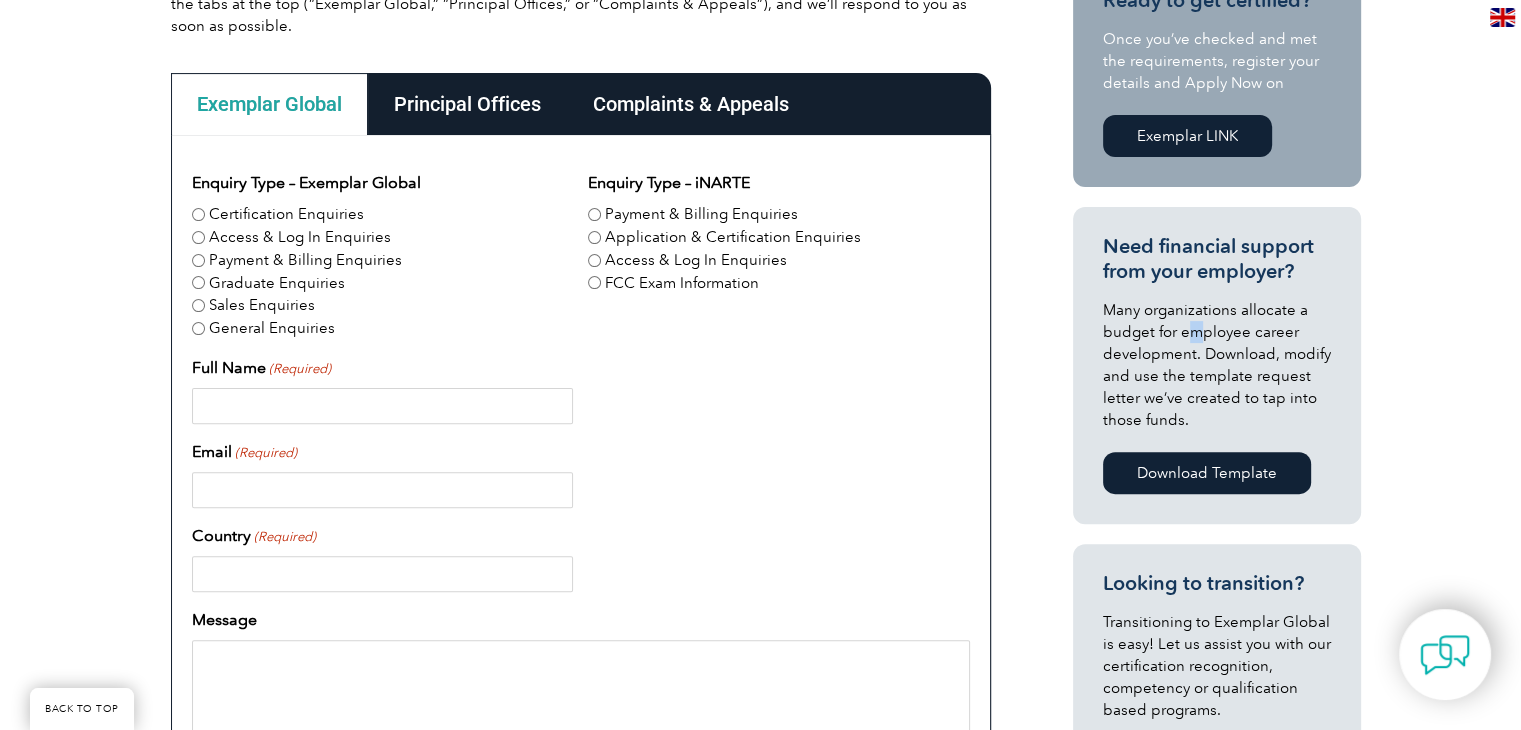 drag, startPoint x: 1192, startPoint y: 329, endPoint x: 1207, endPoint y: 331, distance: 15.132746 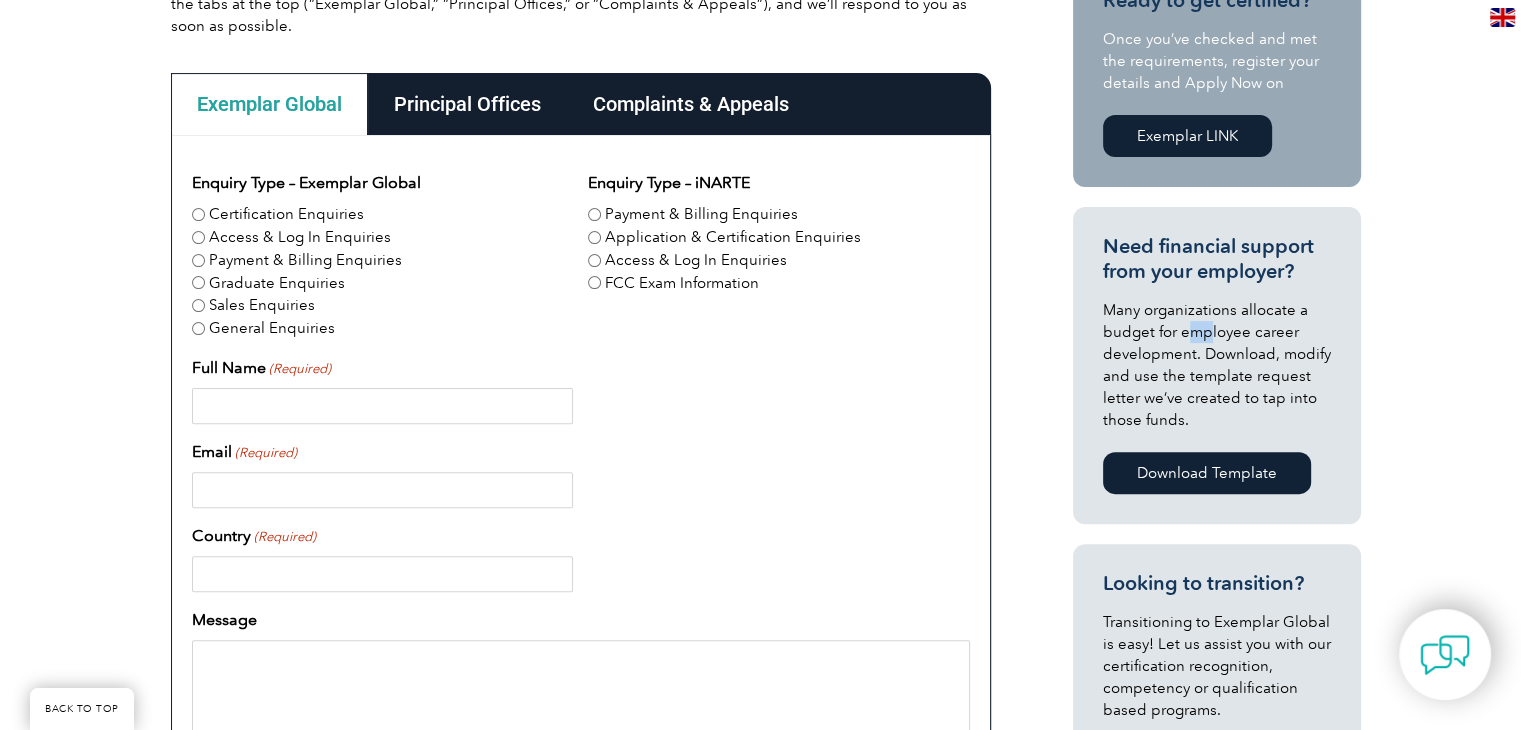 click on "Many organizations allocate a budget for employee career development. Download, modify and use the template request letter we’ve created to tap into those funds." at bounding box center (1217, 365) 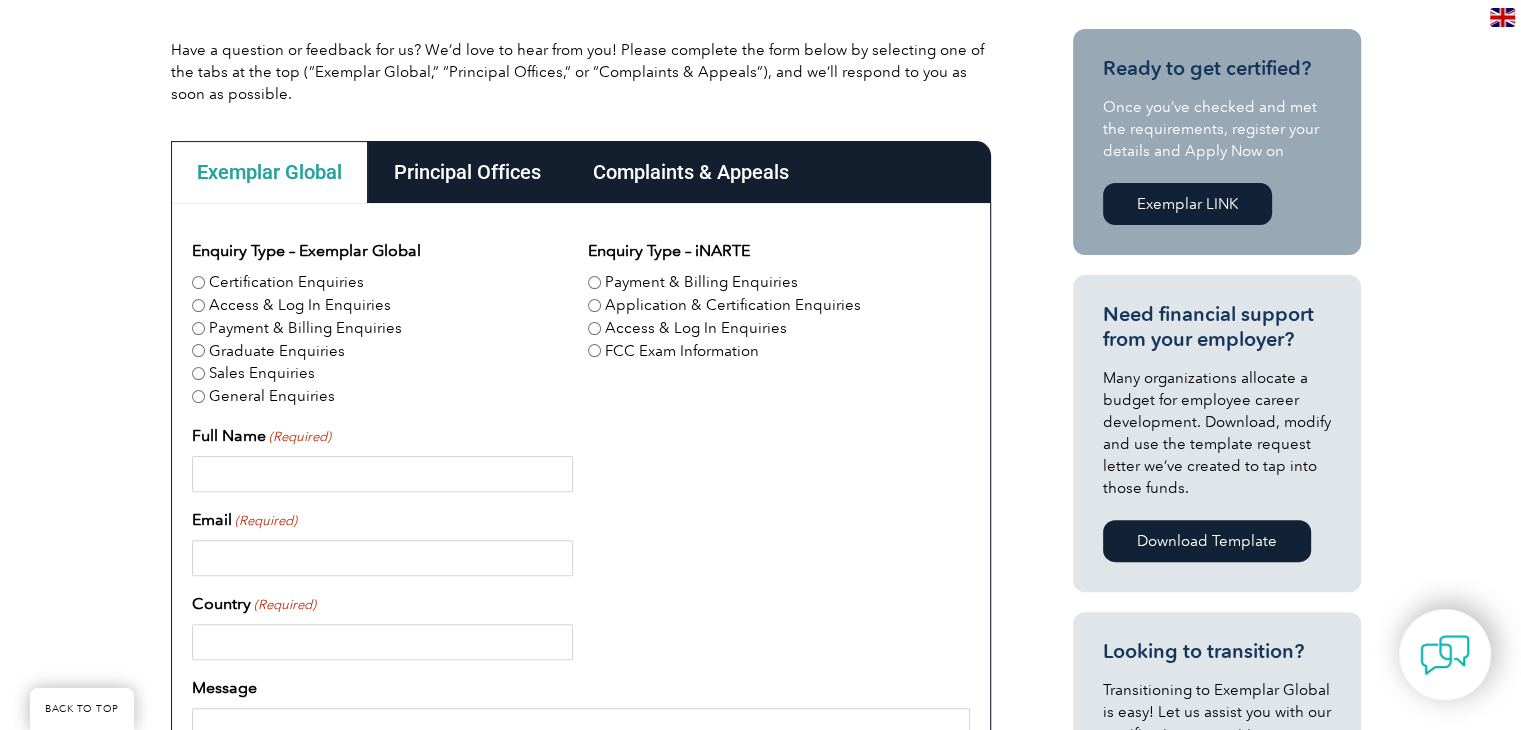 scroll, scrollTop: 475, scrollLeft: 0, axis: vertical 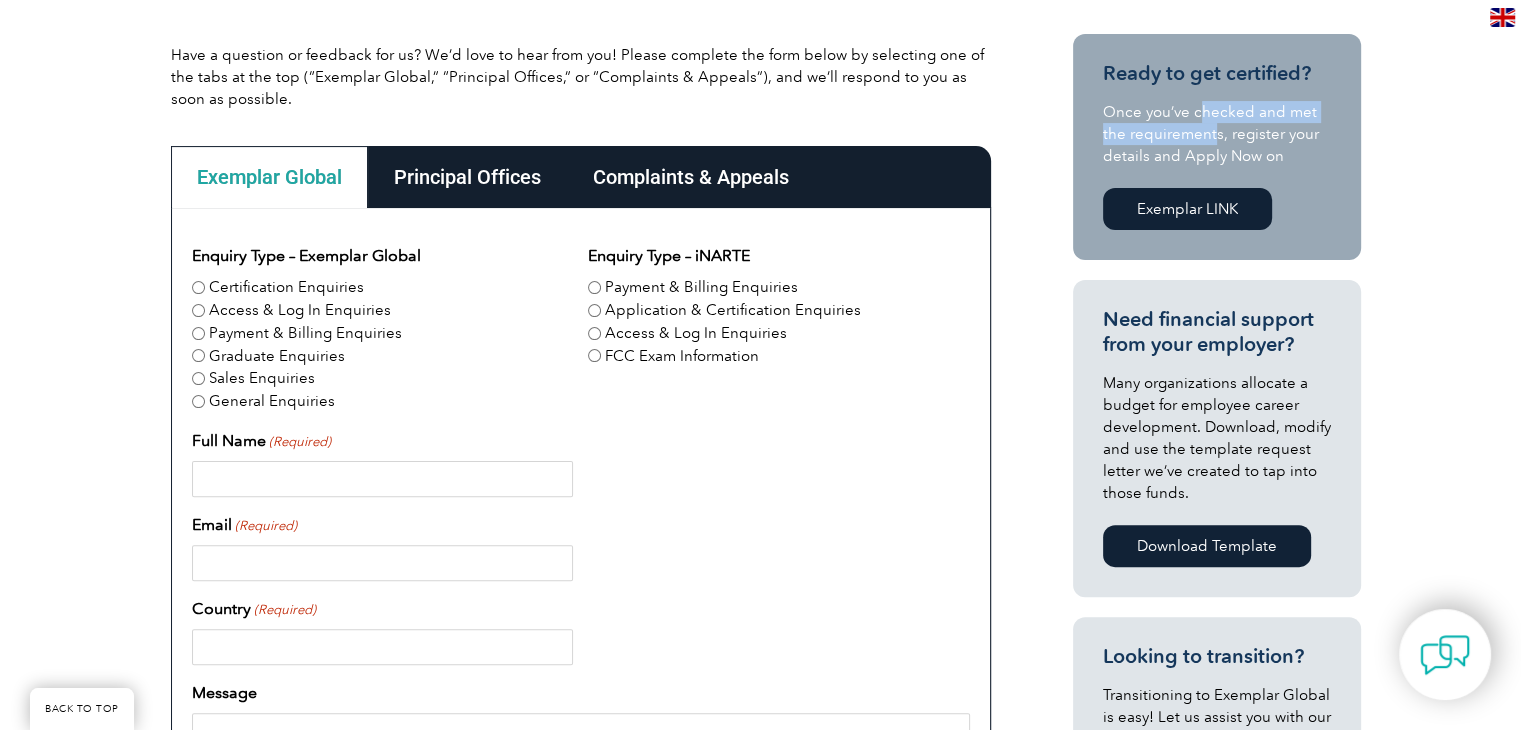 drag, startPoint x: 1197, startPoint y: 117, endPoint x: 1219, endPoint y: 125, distance: 23.409399 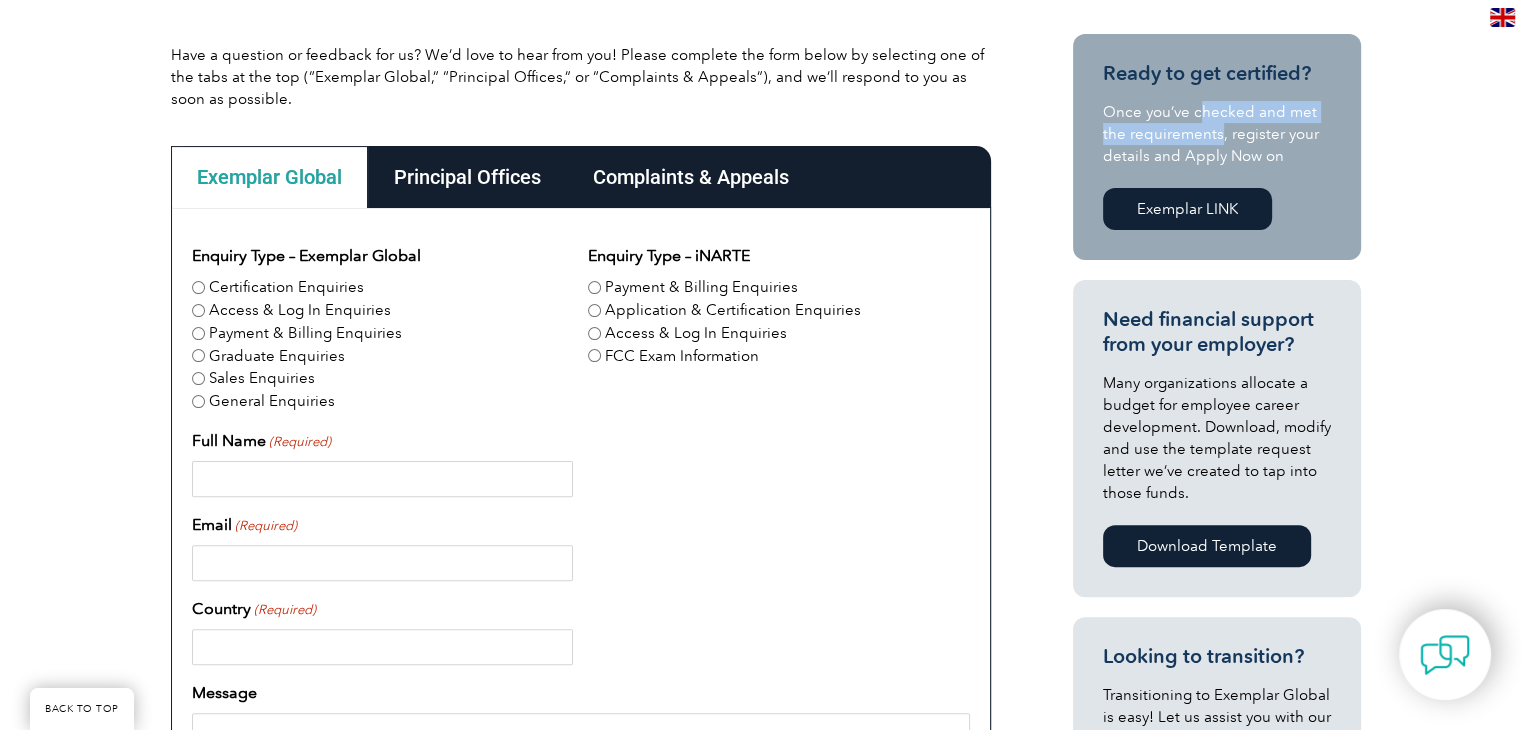 click on "Once you’ve checked and met the requirements, register your details and Apply Now on" at bounding box center (1217, 134) 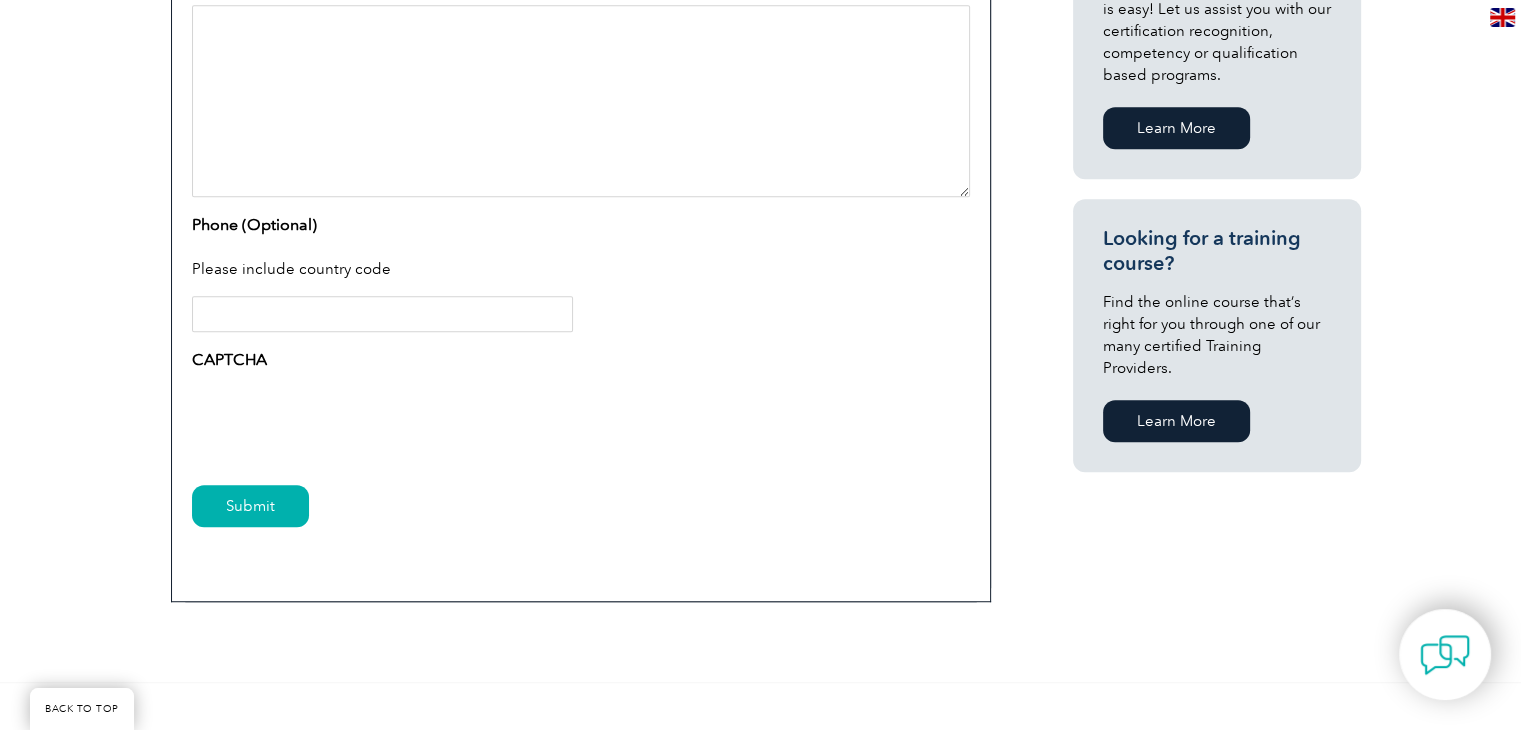 scroll, scrollTop: 1184, scrollLeft: 0, axis: vertical 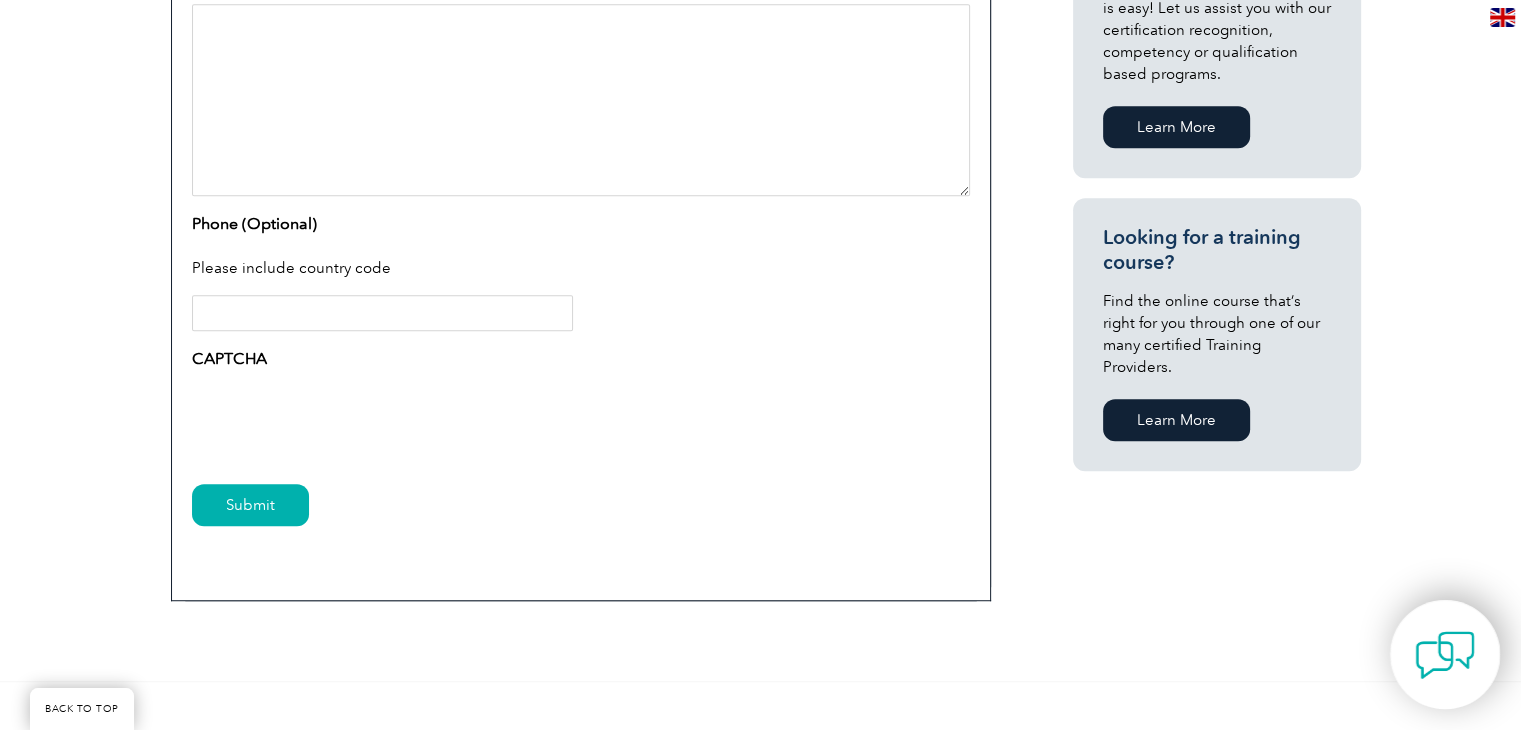 click at bounding box center (1445, 655) 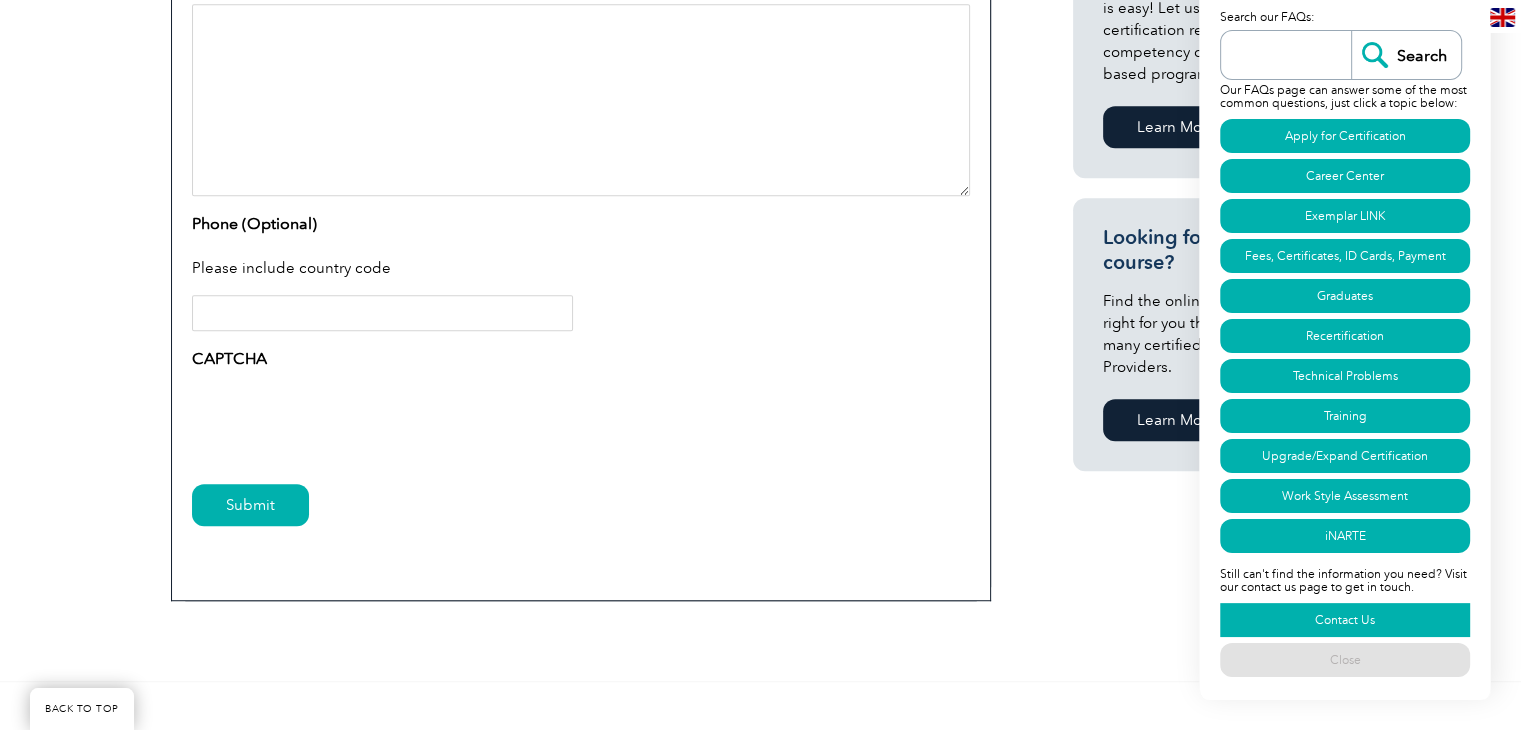 click on "Contact Us" at bounding box center (1345, 620) 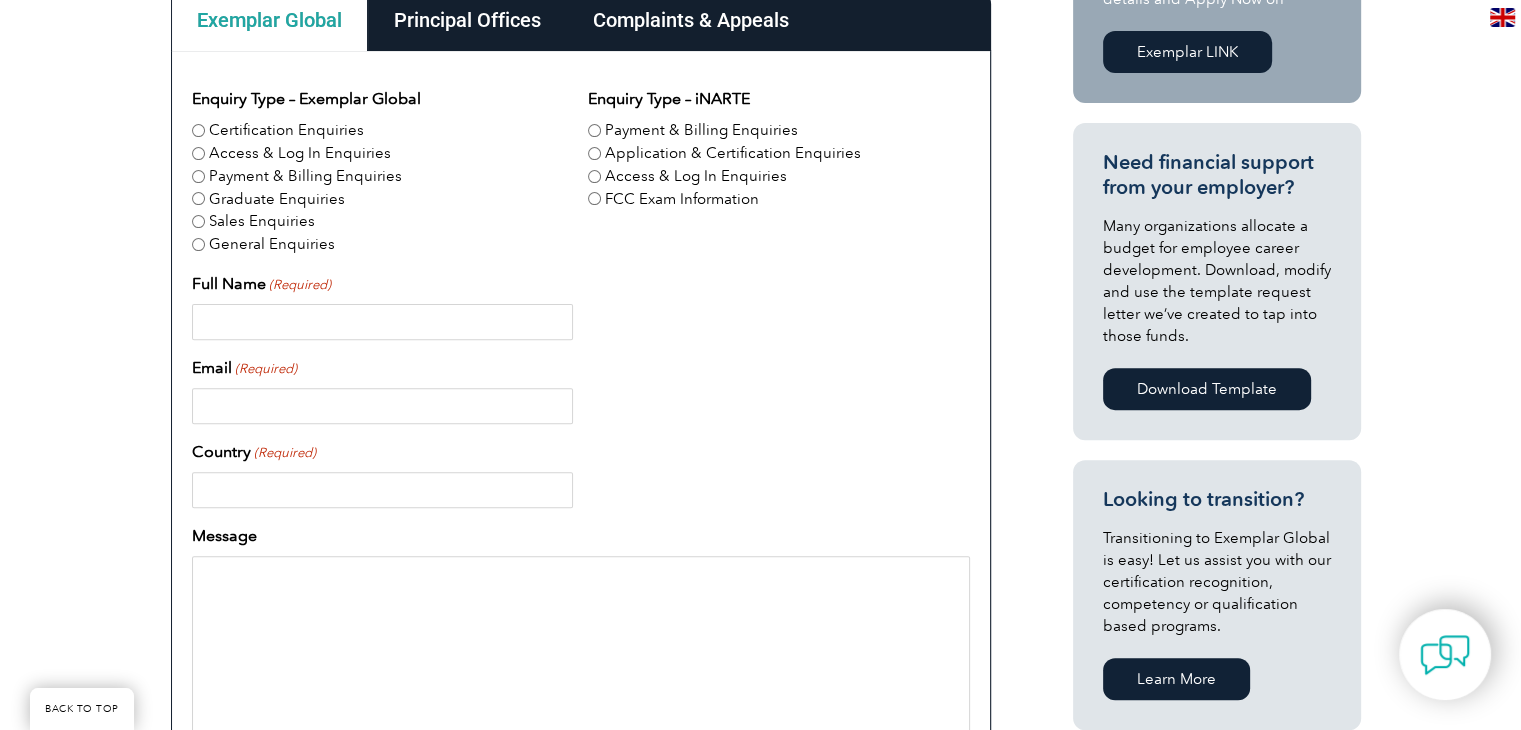 scroll, scrollTop: 568, scrollLeft: 0, axis: vertical 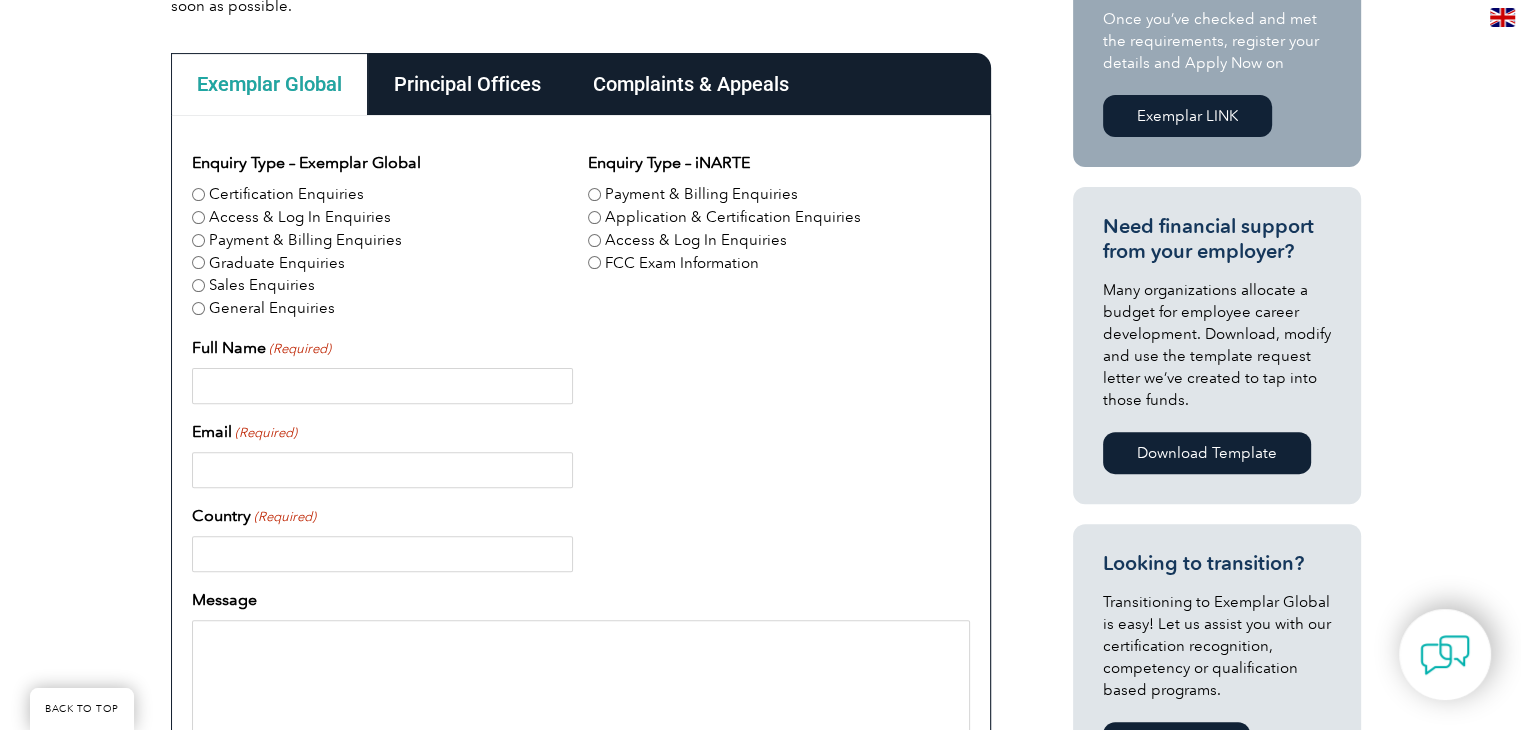 click on "General Enquiries" at bounding box center [382, 308] 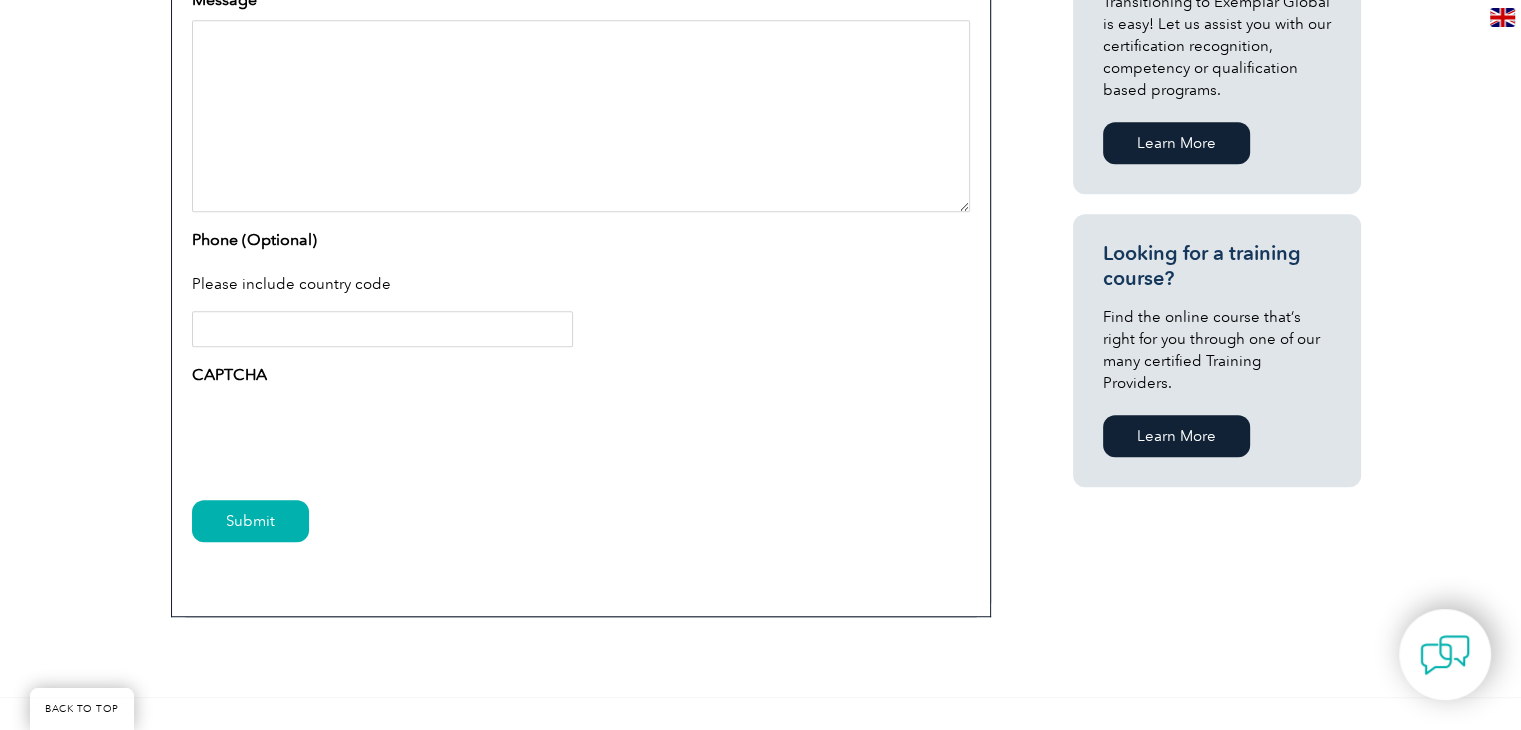 scroll, scrollTop: 1168, scrollLeft: 0, axis: vertical 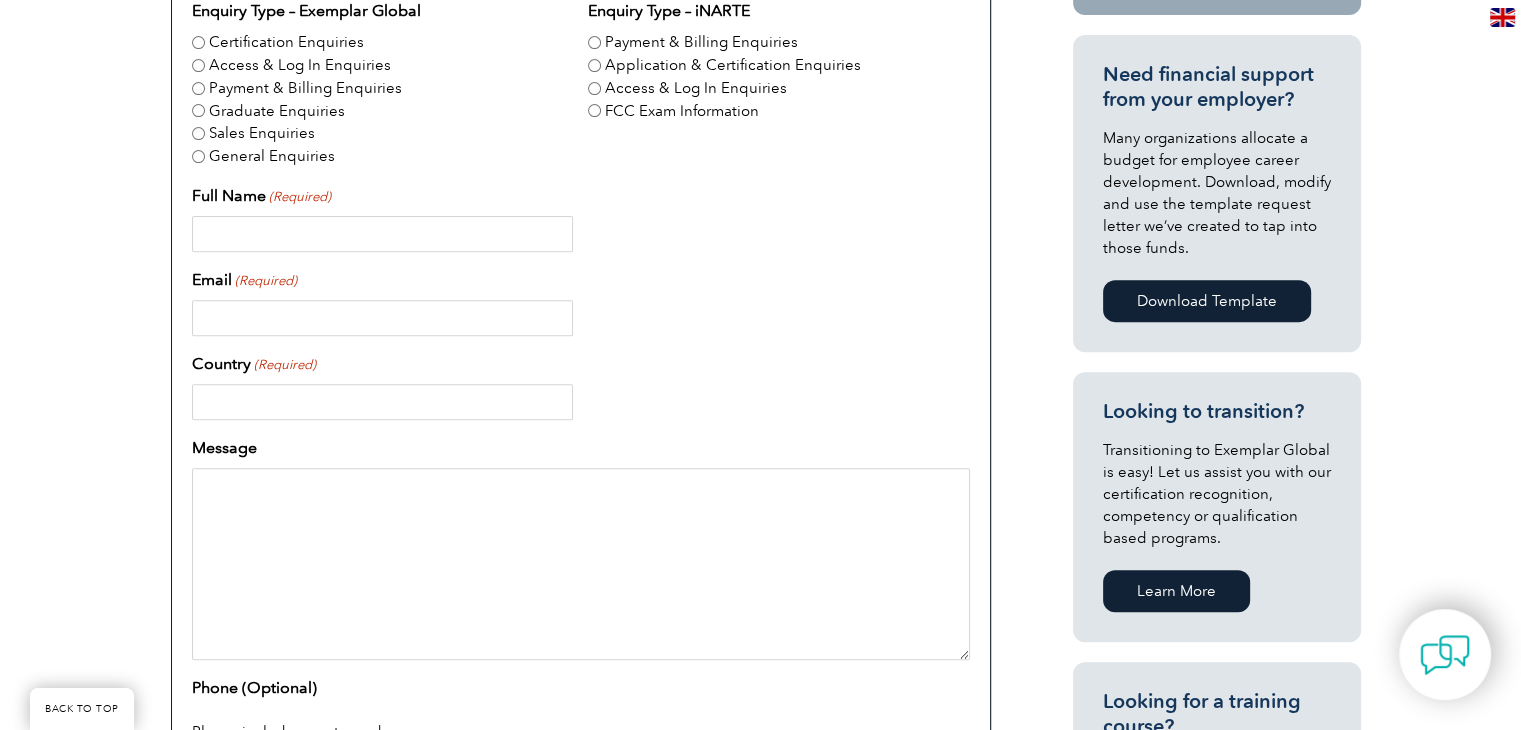 click on "Full Name (Required)" at bounding box center (382, 234) 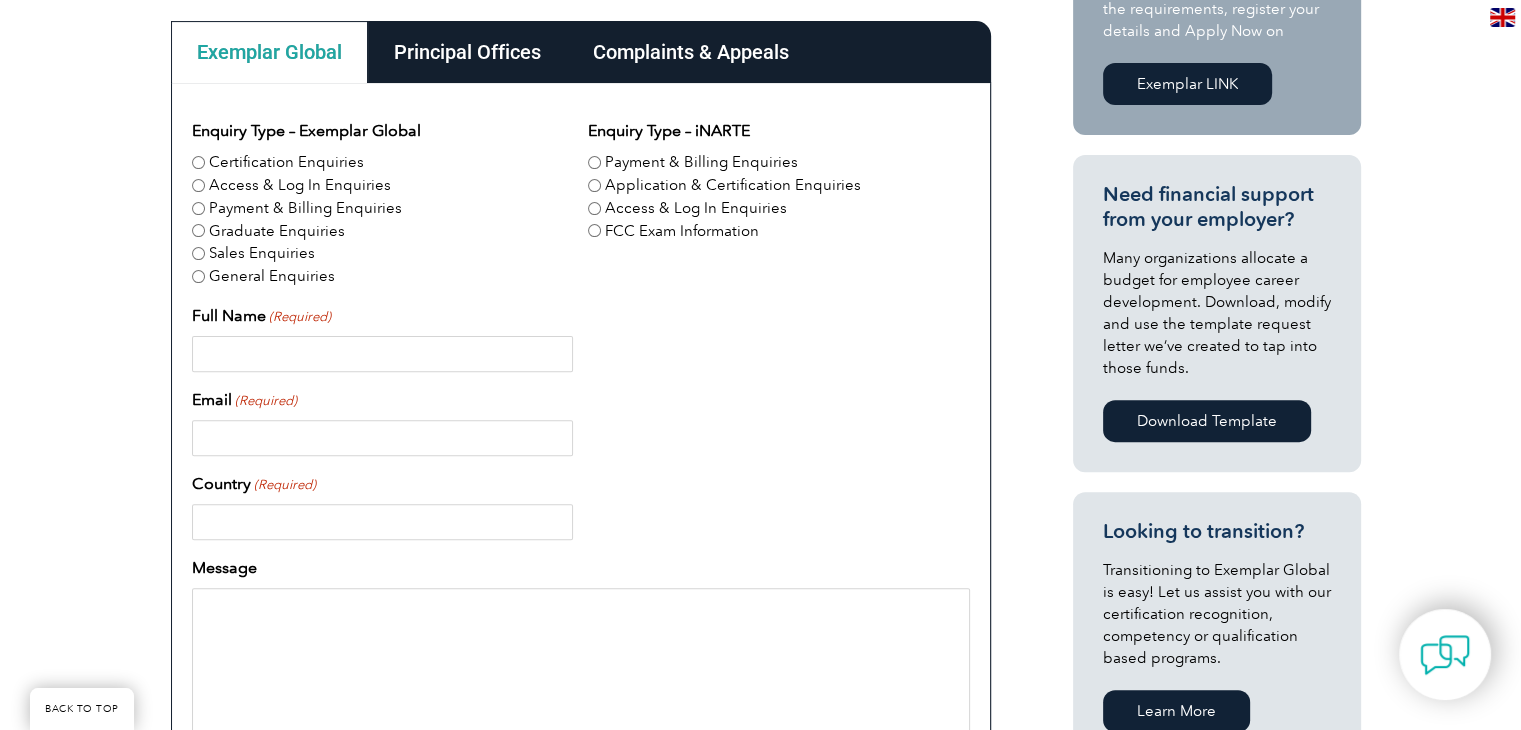 scroll, scrollTop: 596, scrollLeft: 0, axis: vertical 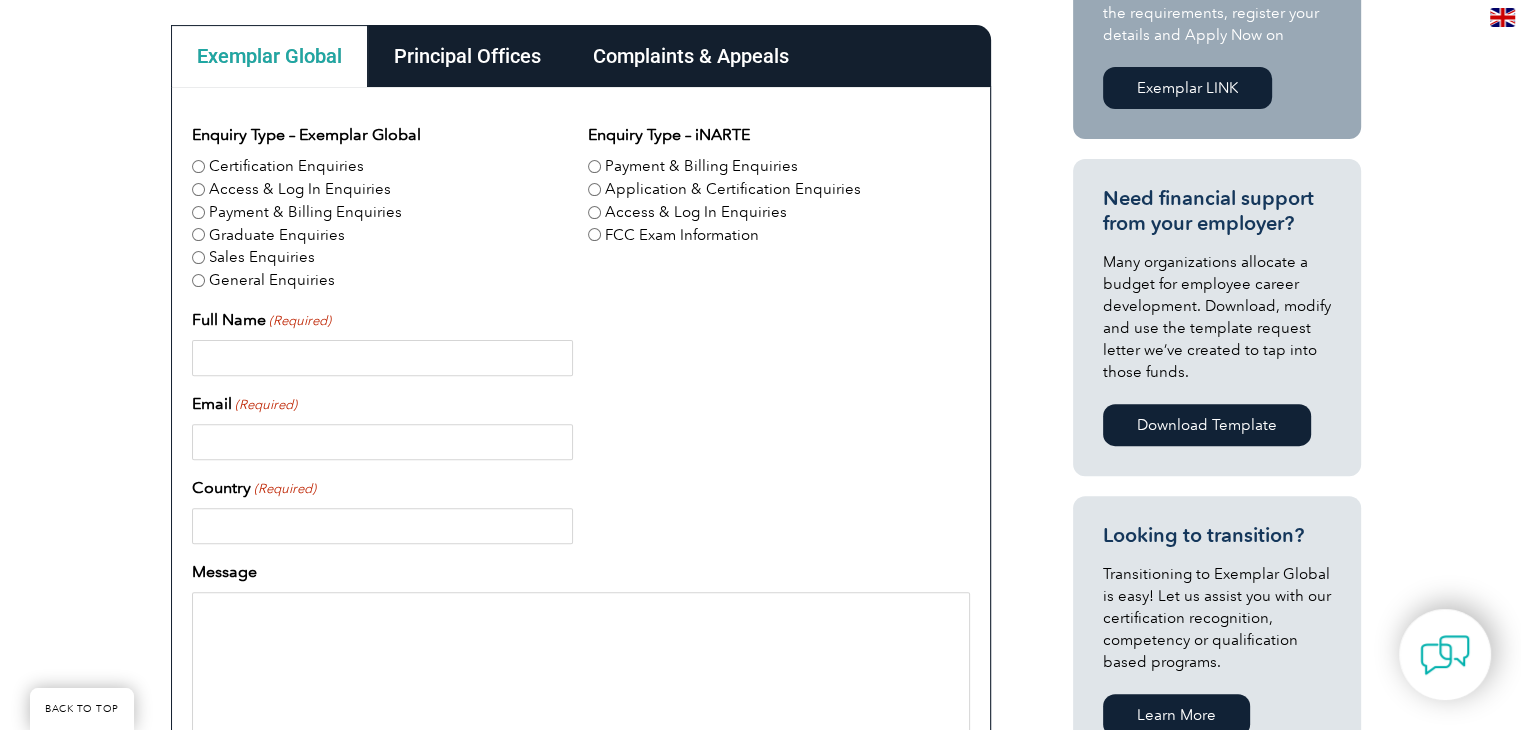 type on "T" 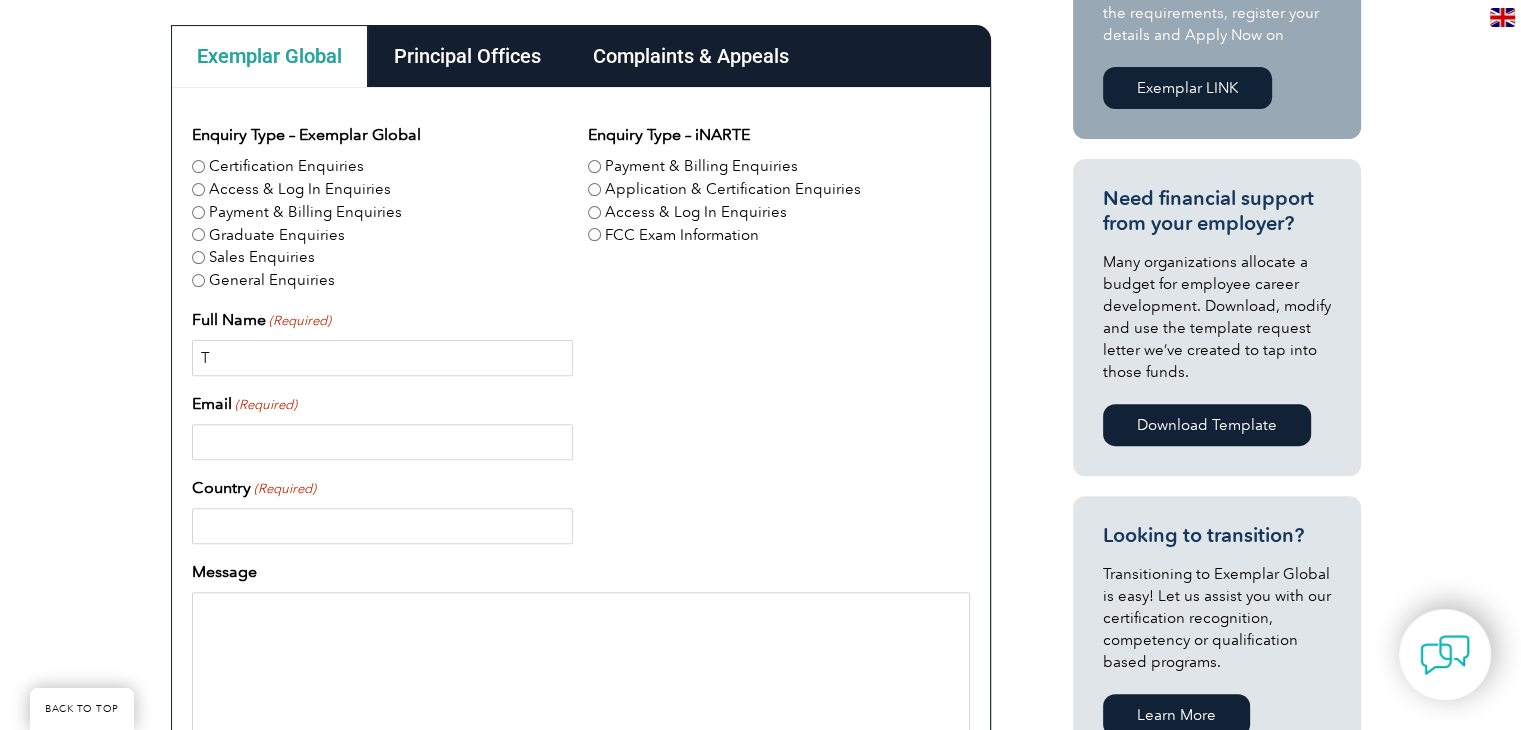 type 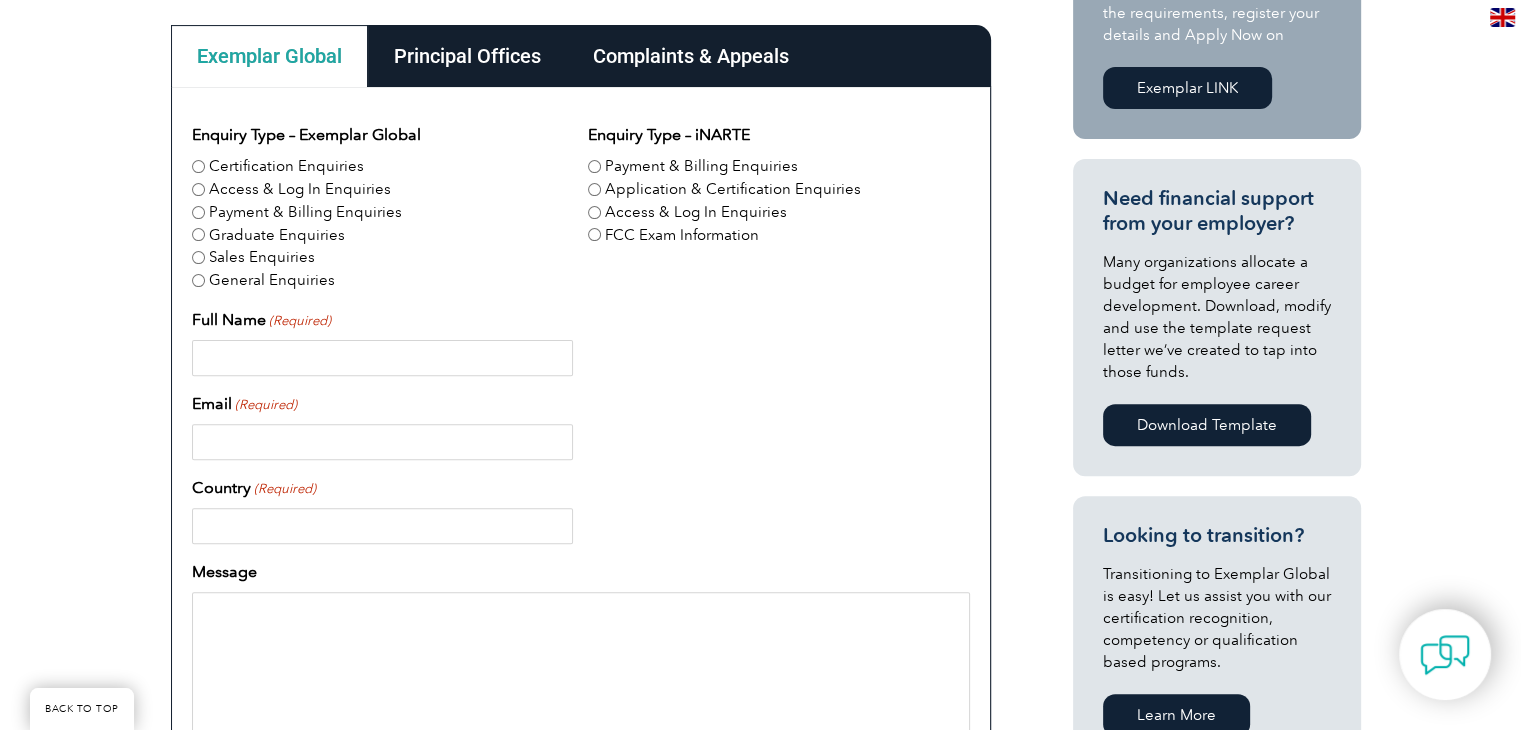 click on "Principal Offices" at bounding box center (467, 56) 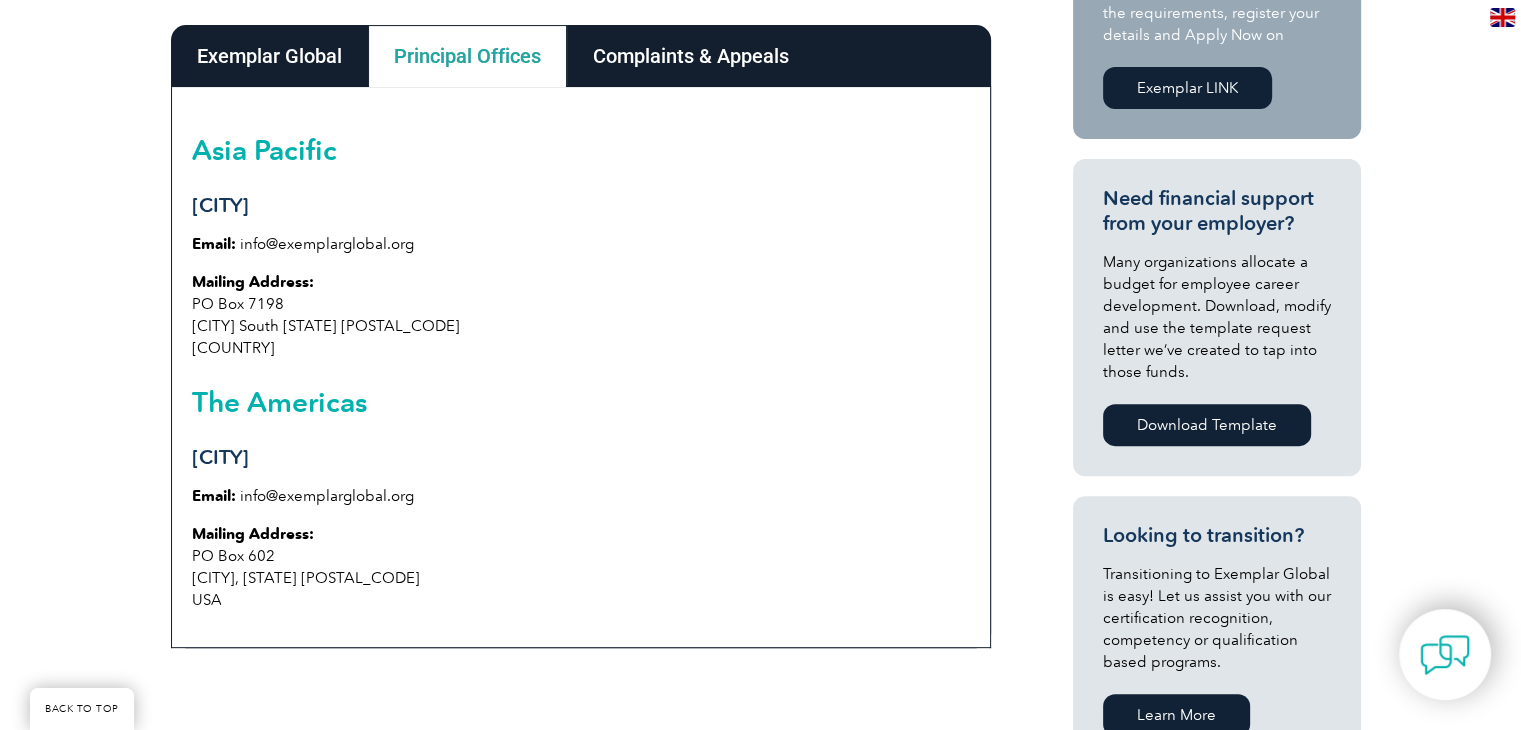 click on "Complaints & Appeals" at bounding box center [691, 56] 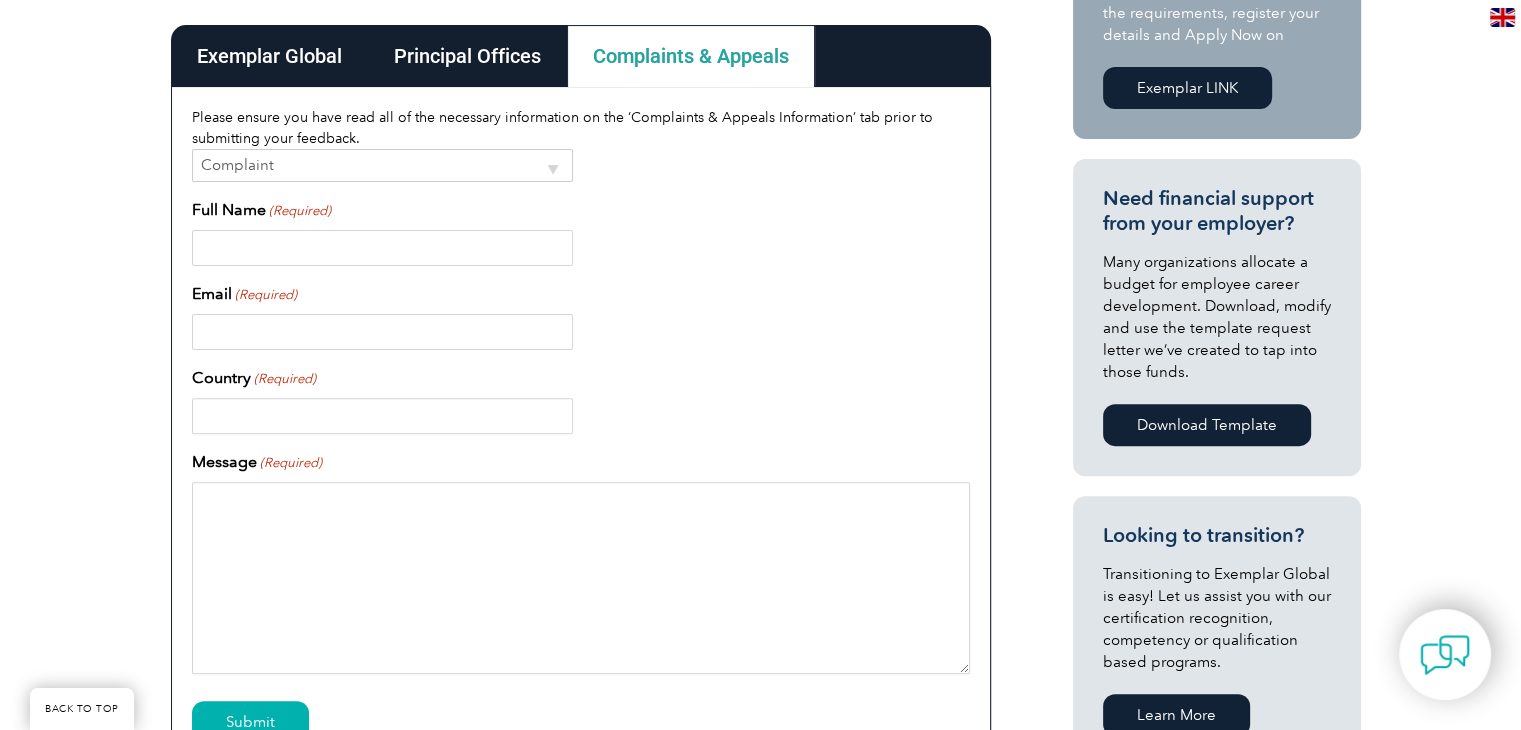 click on "Principal Offices" at bounding box center [467, 56] 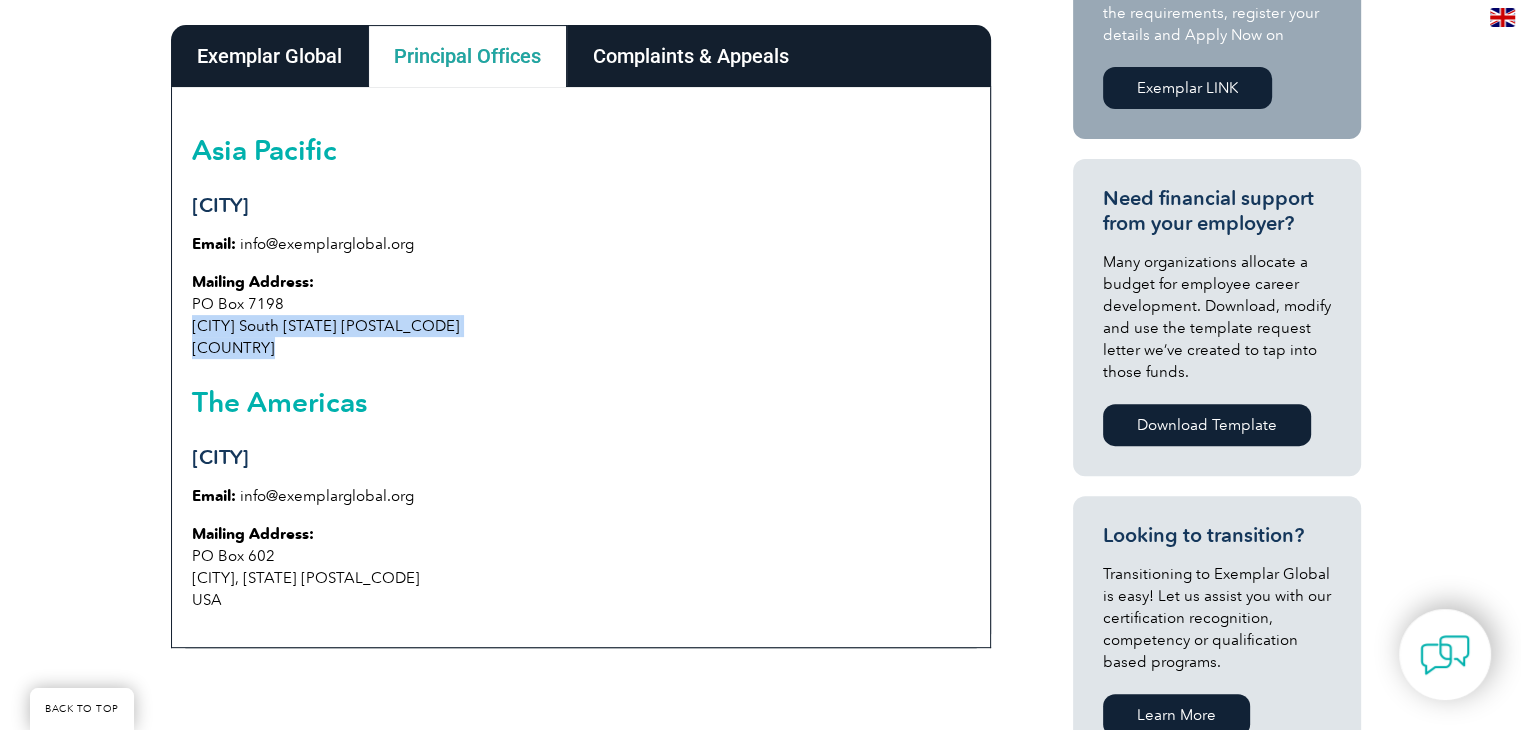 drag, startPoint x: 280, startPoint y: 347, endPoint x: 188, endPoint y: 328, distance: 93.941475 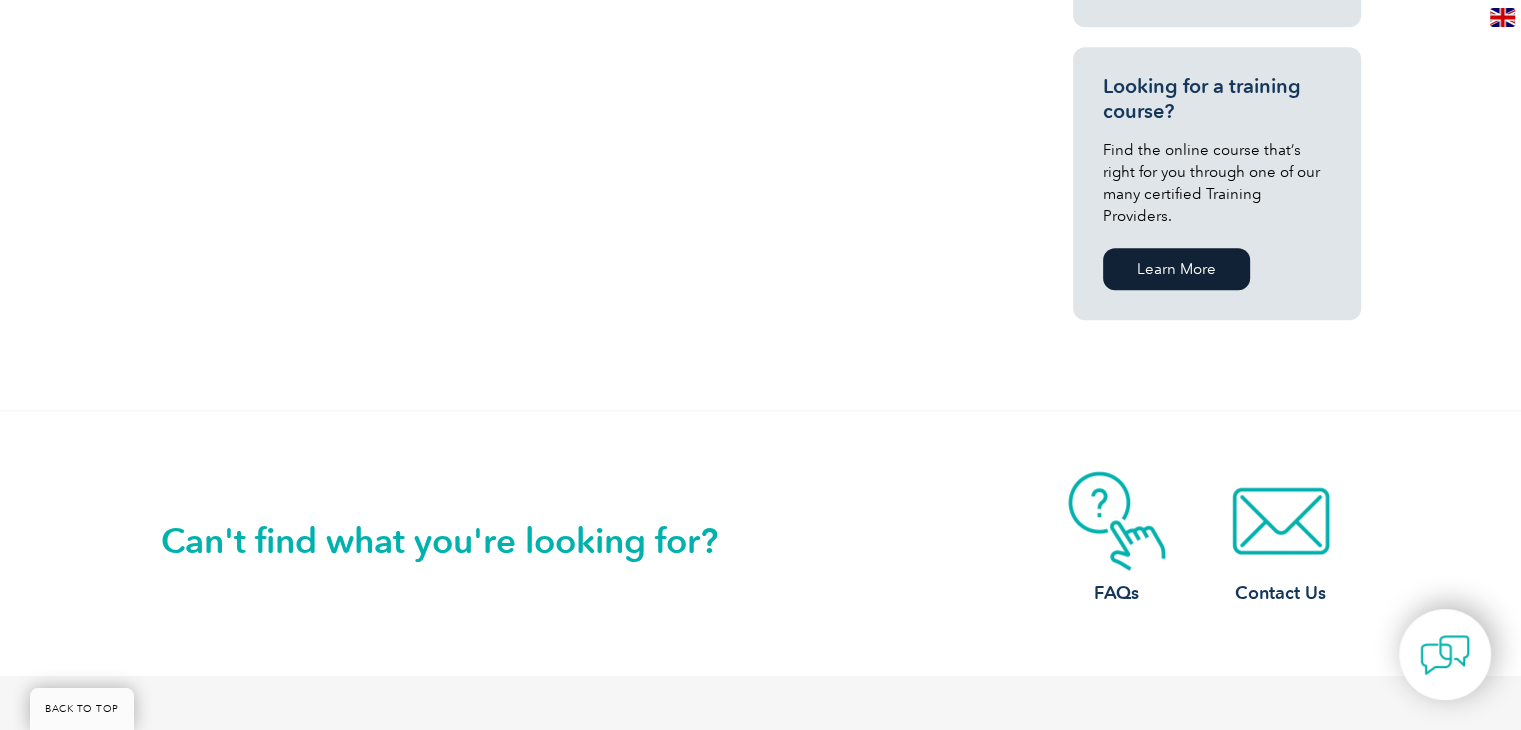 scroll, scrollTop: 1336, scrollLeft: 0, axis: vertical 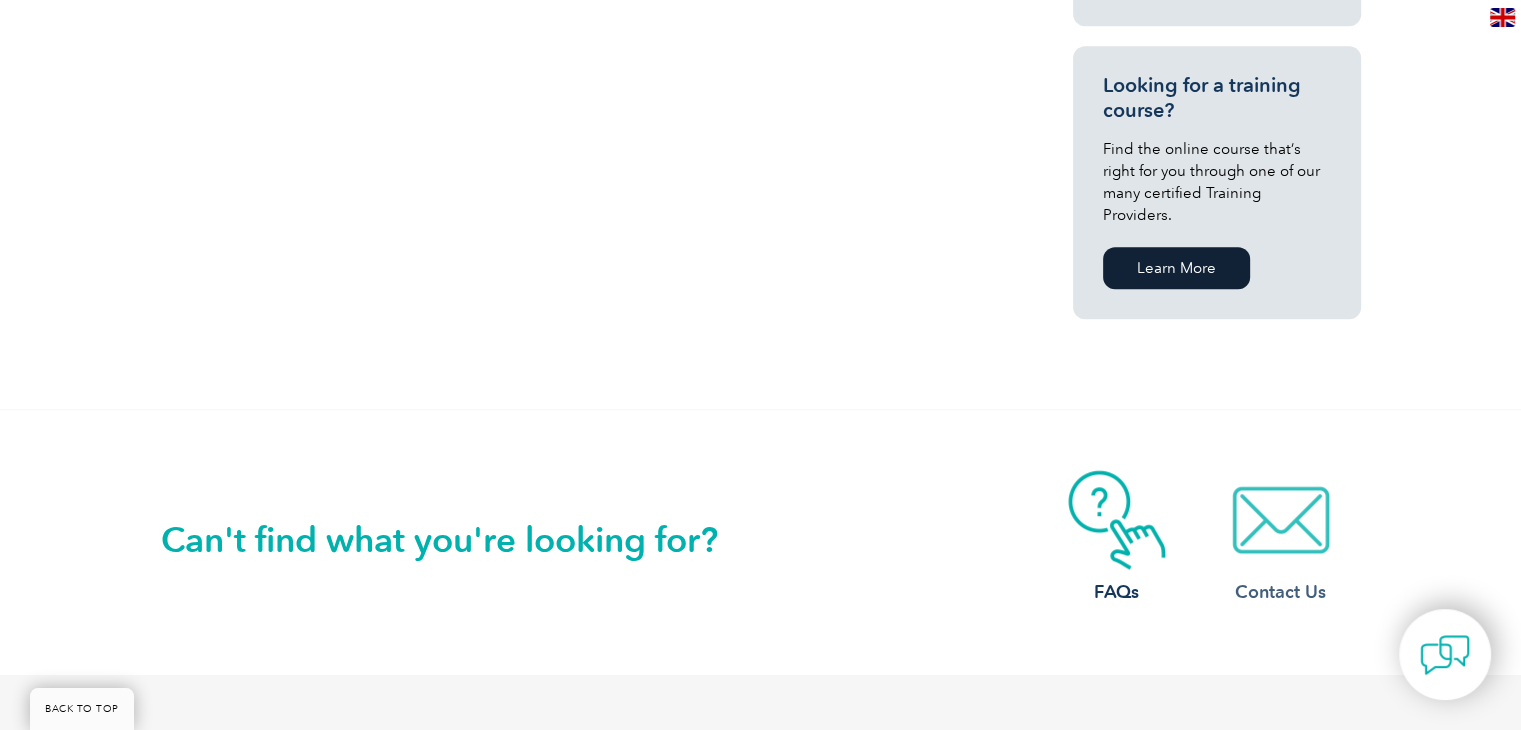 click at bounding box center (1281, 520) 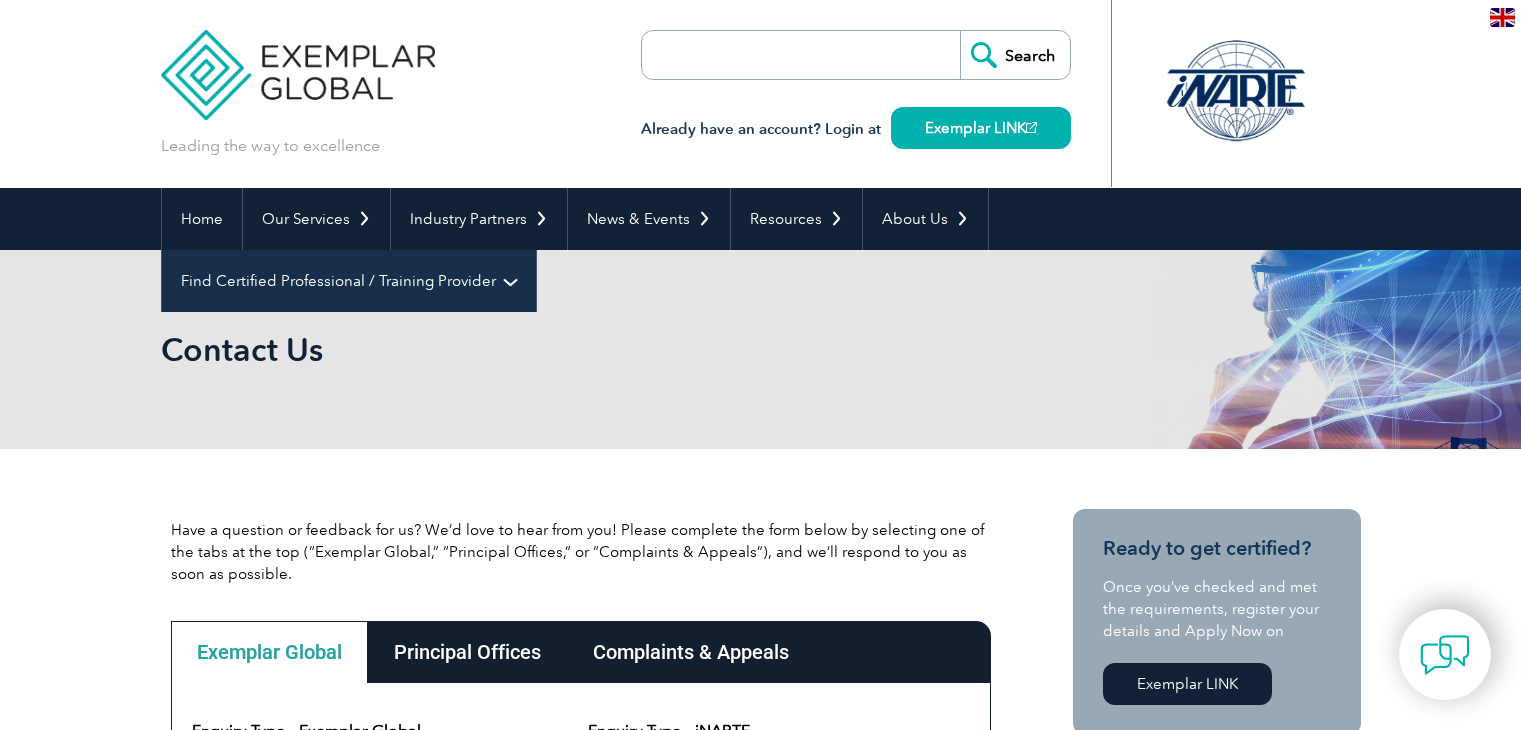 scroll, scrollTop: 0, scrollLeft: 0, axis: both 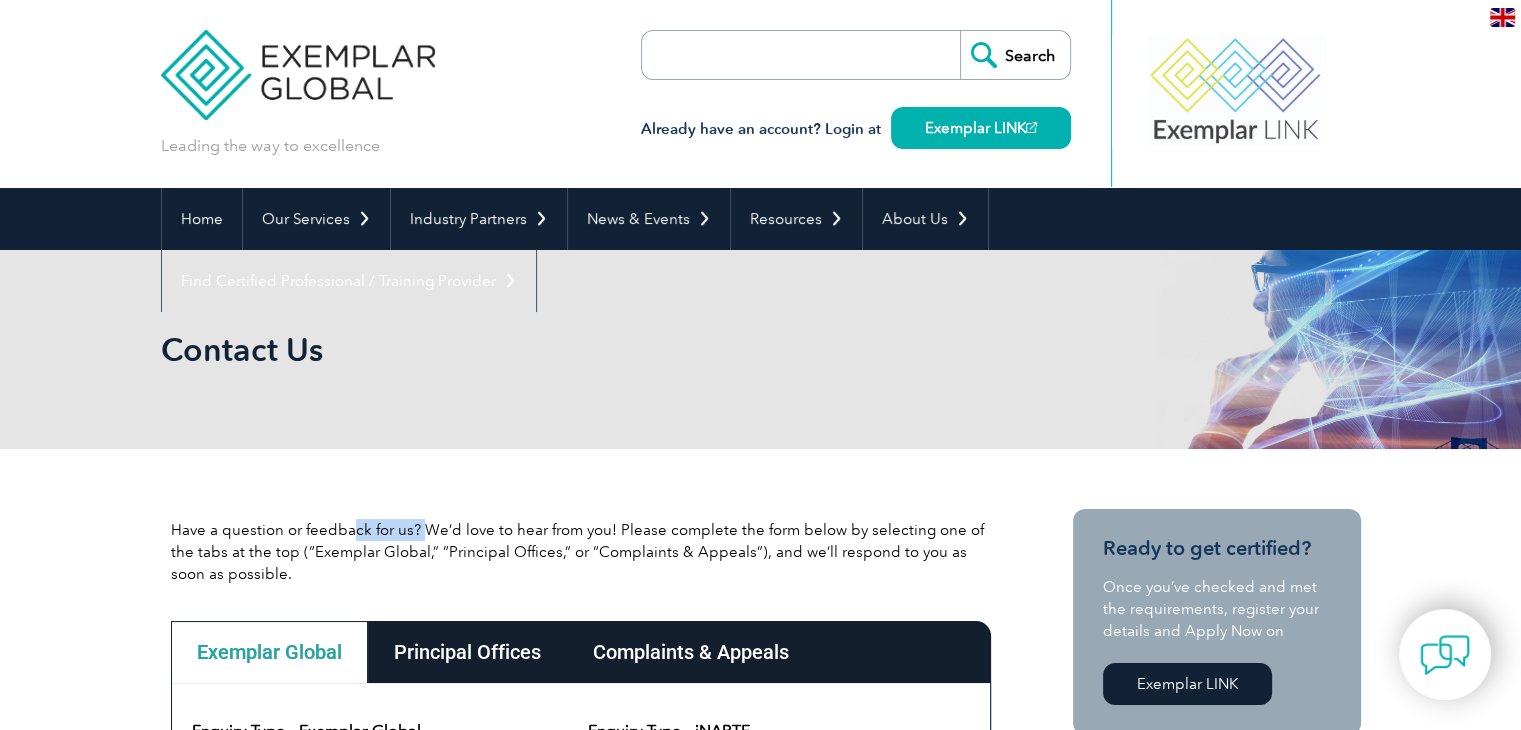 drag, startPoint x: 352, startPoint y: 523, endPoint x: 420, endPoint y: 527, distance: 68.117546 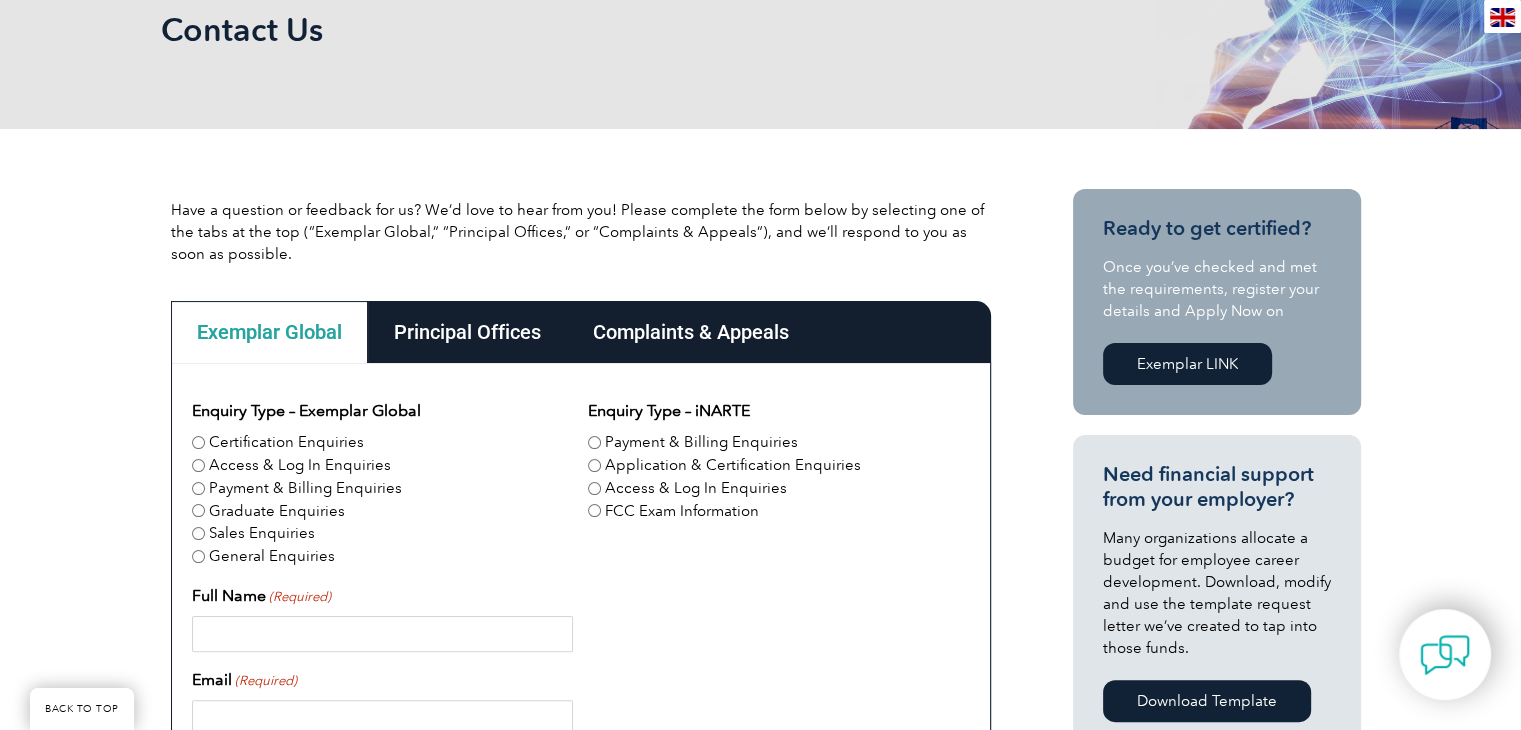 scroll, scrollTop: 324, scrollLeft: 0, axis: vertical 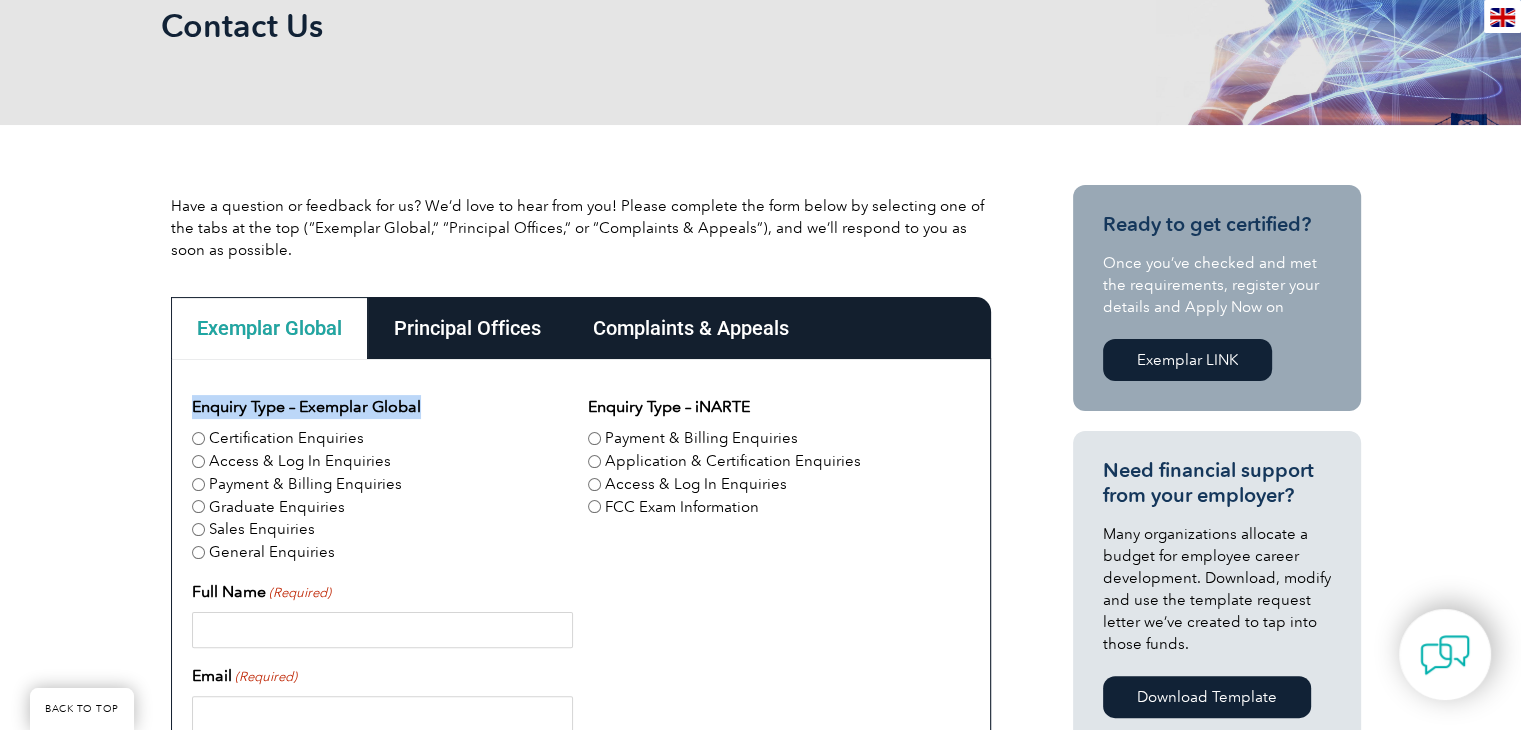 drag, startPoint x: 189, startPoint y: 398, endPoint x: 436, endPoint y: 410, distance: 247.29132 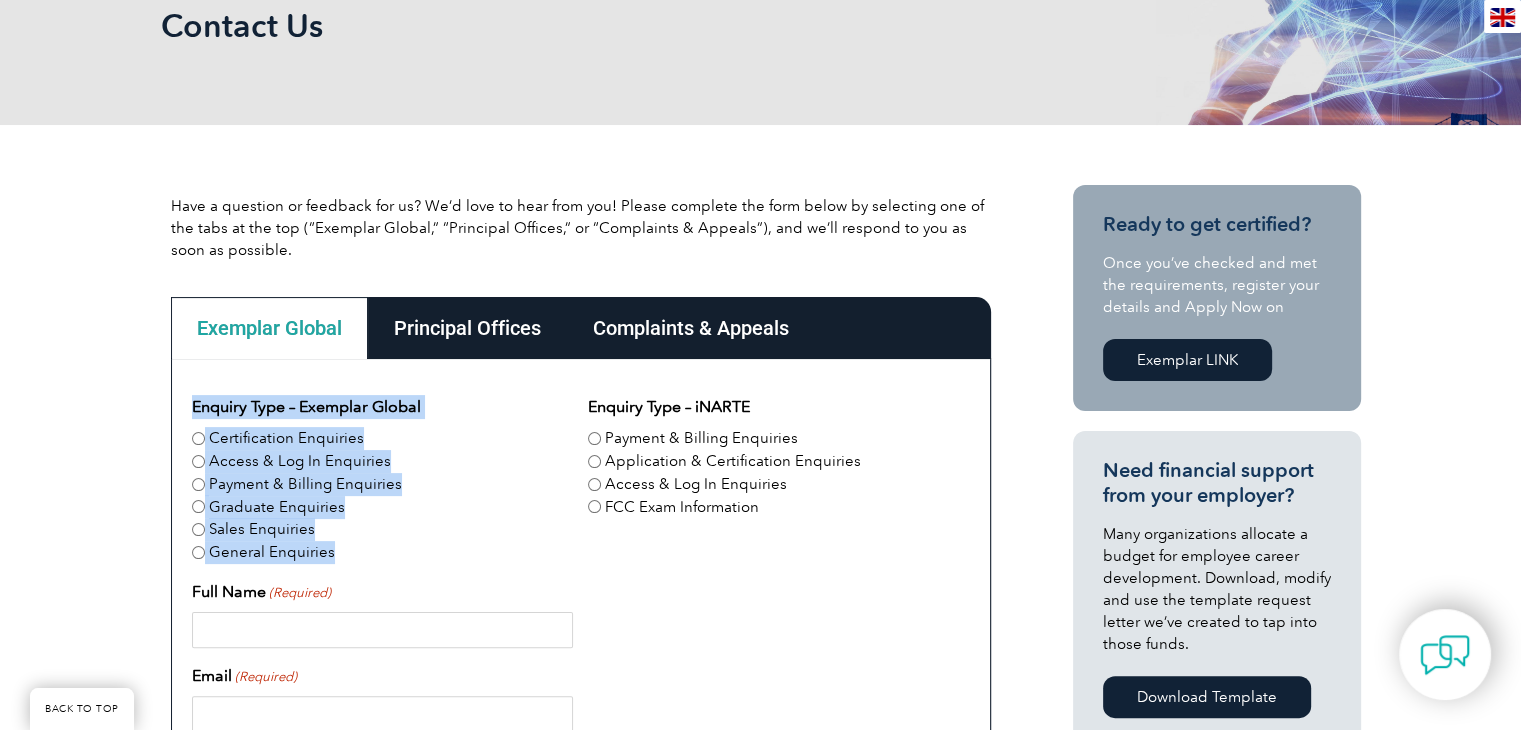 drag, startPoint x: 192, startPoint y: 408, endPoint x: 367, endPoint y: 550, distance: 225.36415 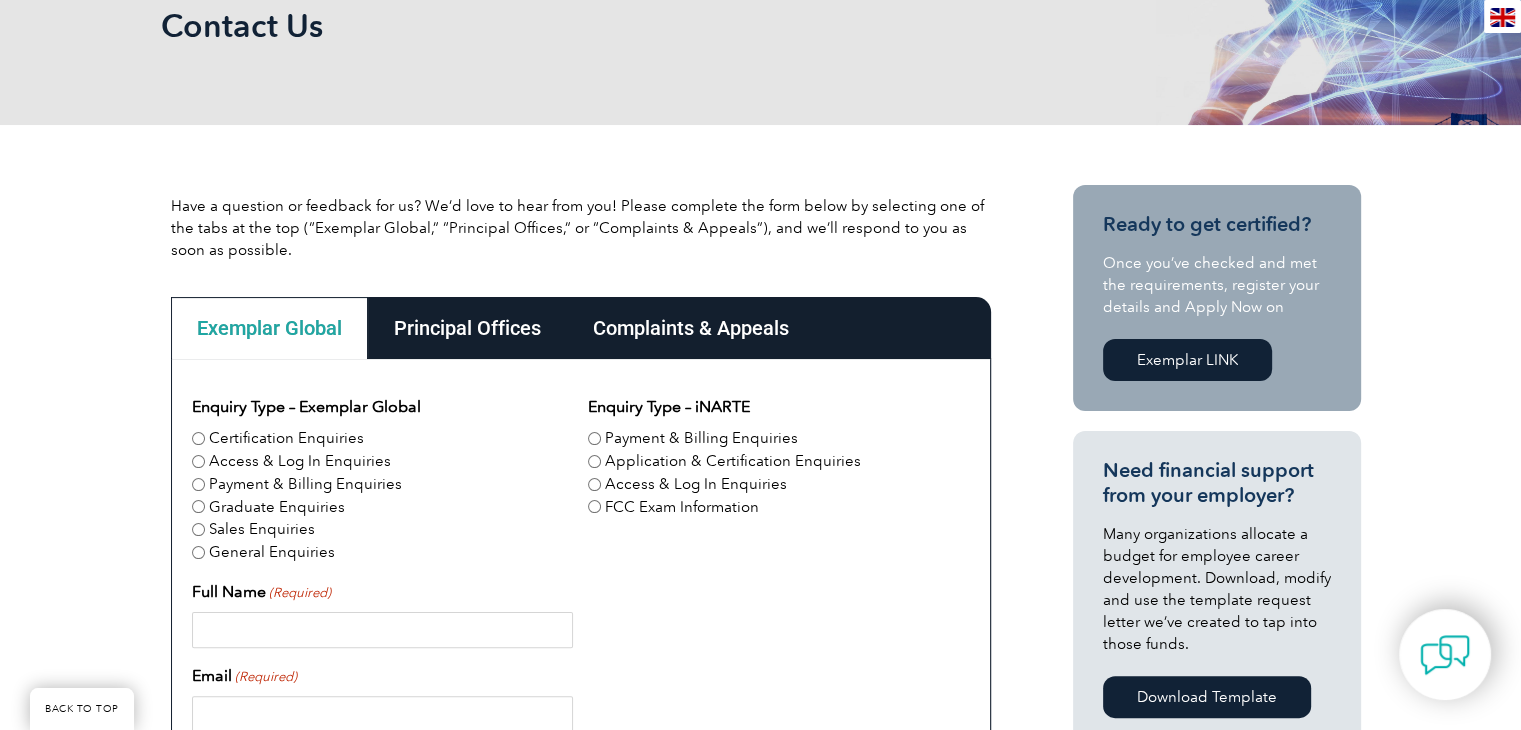click on "General Enquiries" at bounding box center (272, 552) 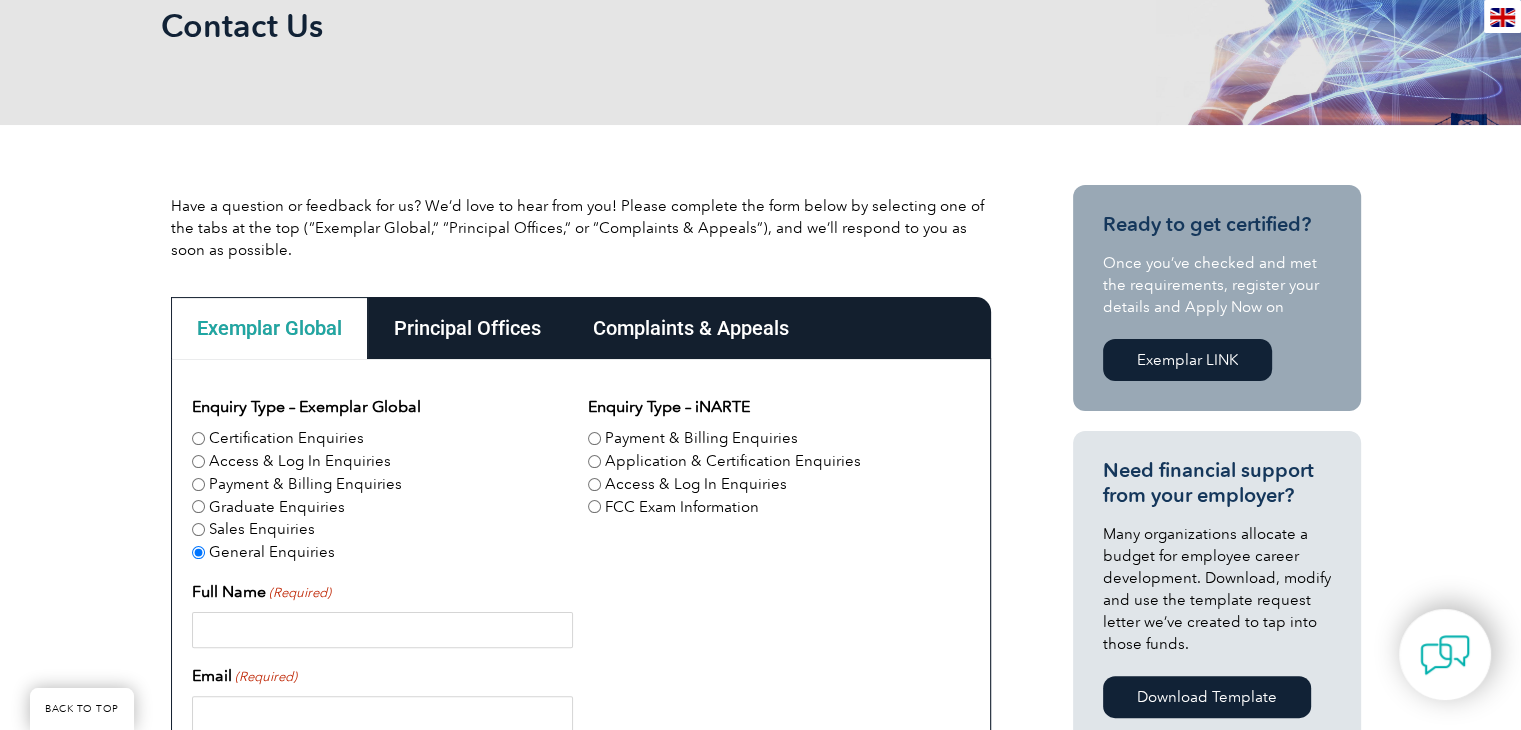 click on "Full Name (Required)" at bounding box center (382, 630) 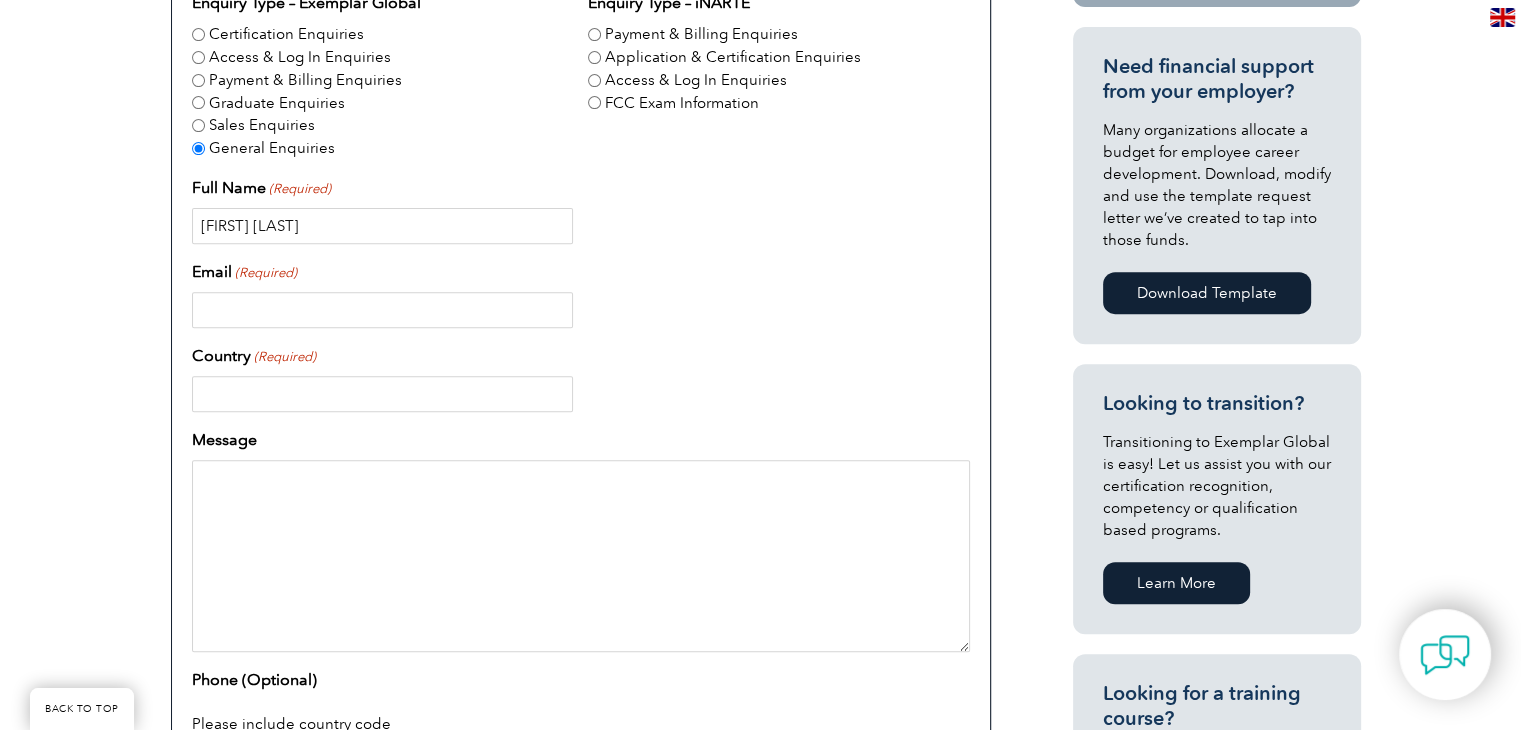 scroll, scrollTop: 746, scrollLeft: 0, axis: vertical 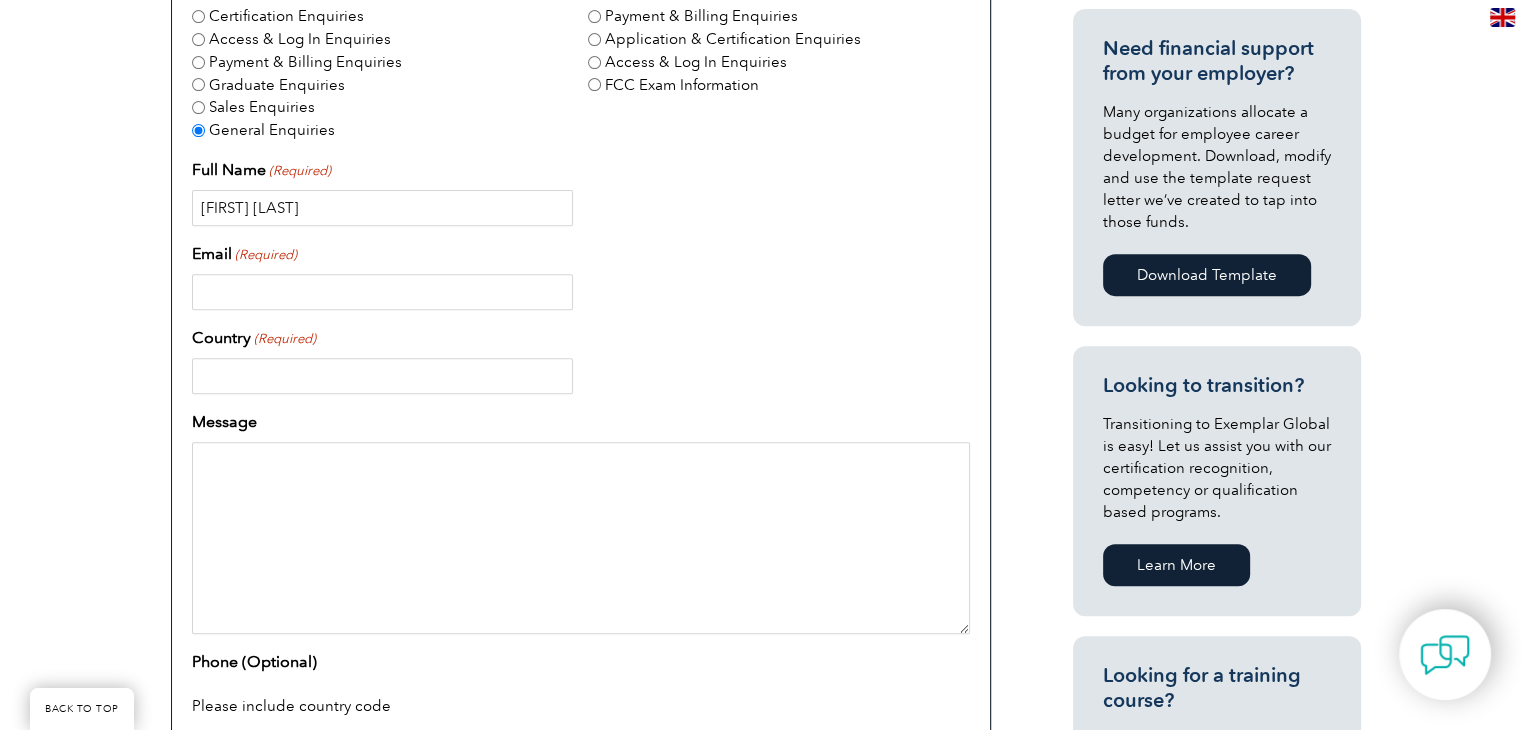 type on "Taufiq Hidayat" 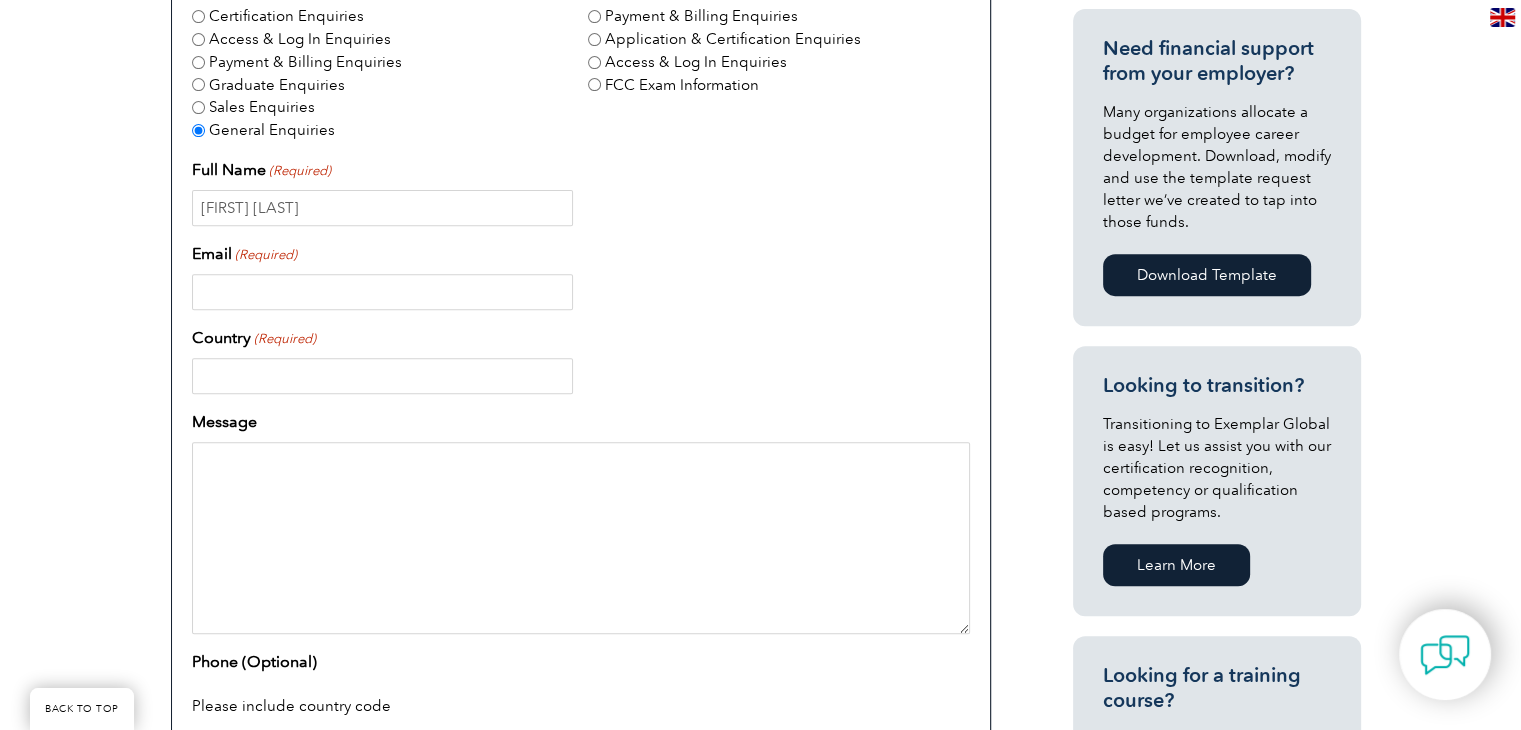 click on "Email (Required)" at bounding box center [581, 276] 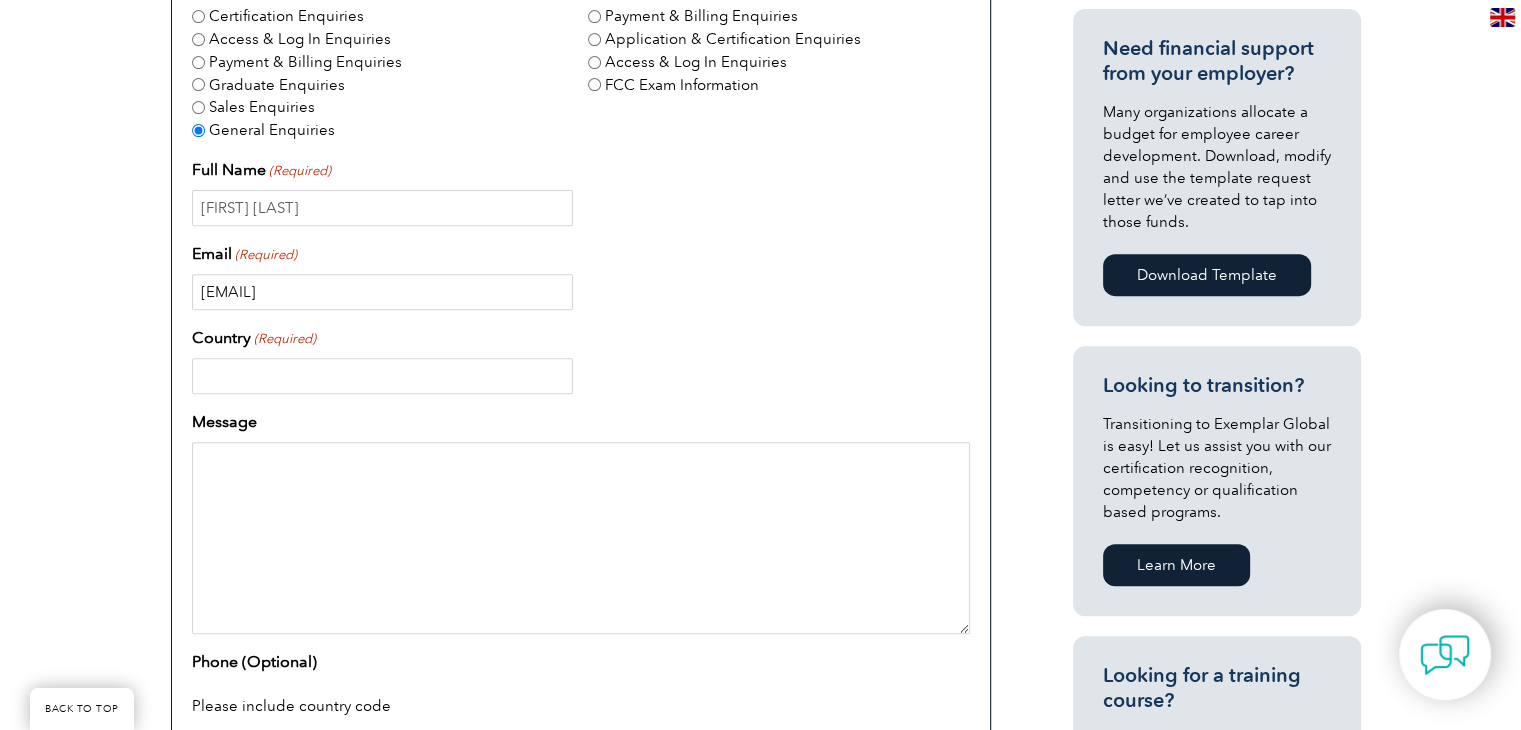 type on "taufiq.hidayat@oleander.id" 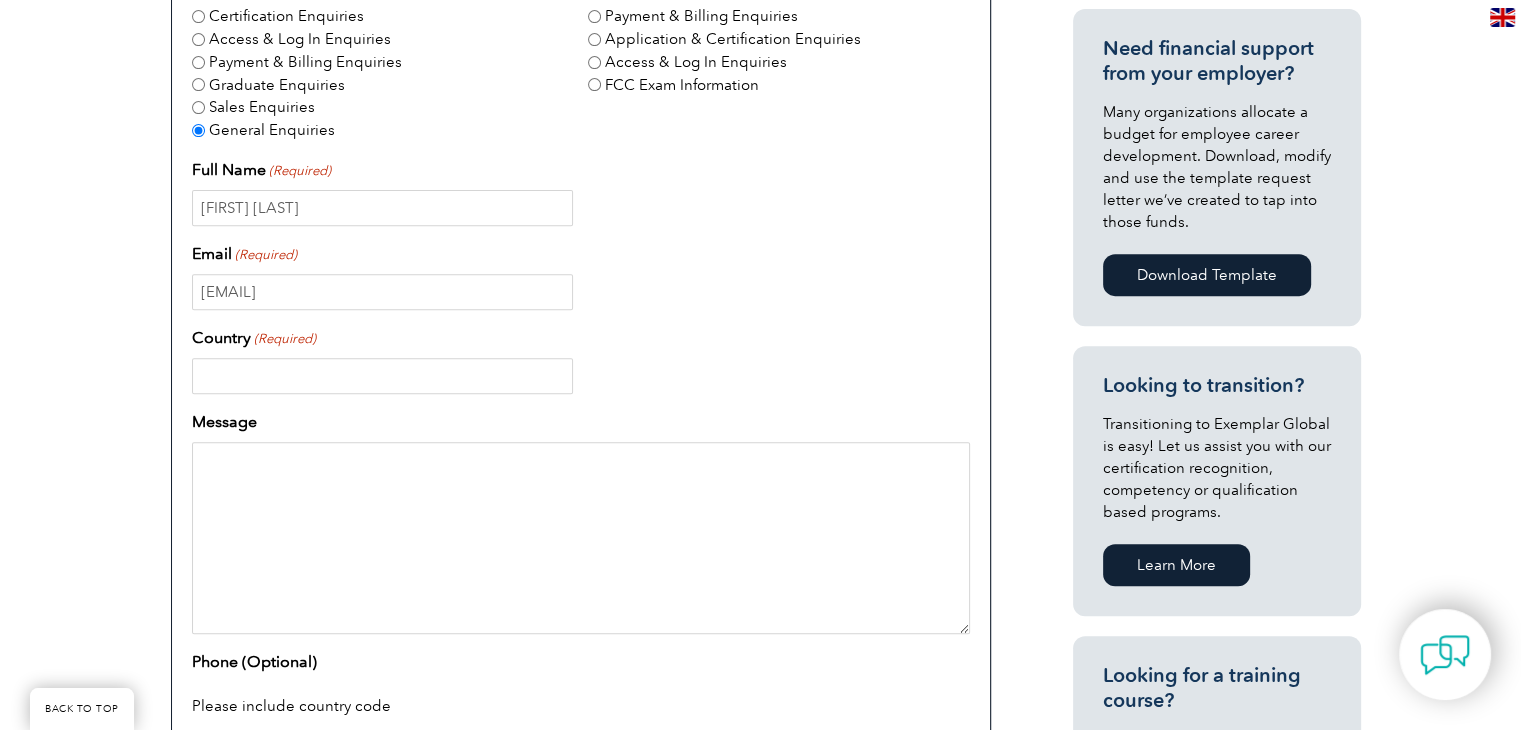 click on "Country (Required)" at bounding box center (382, 376) 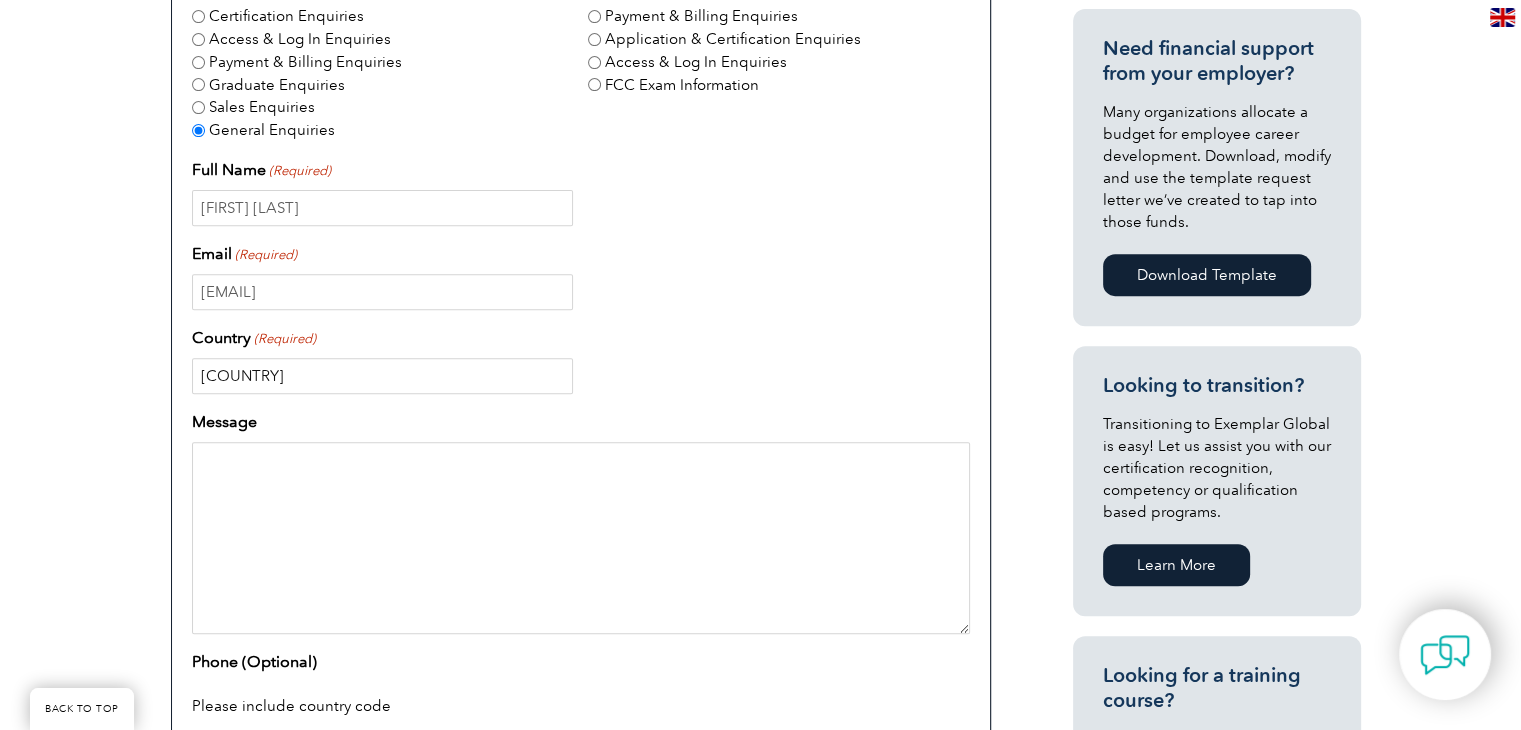 type on "Indonesia" 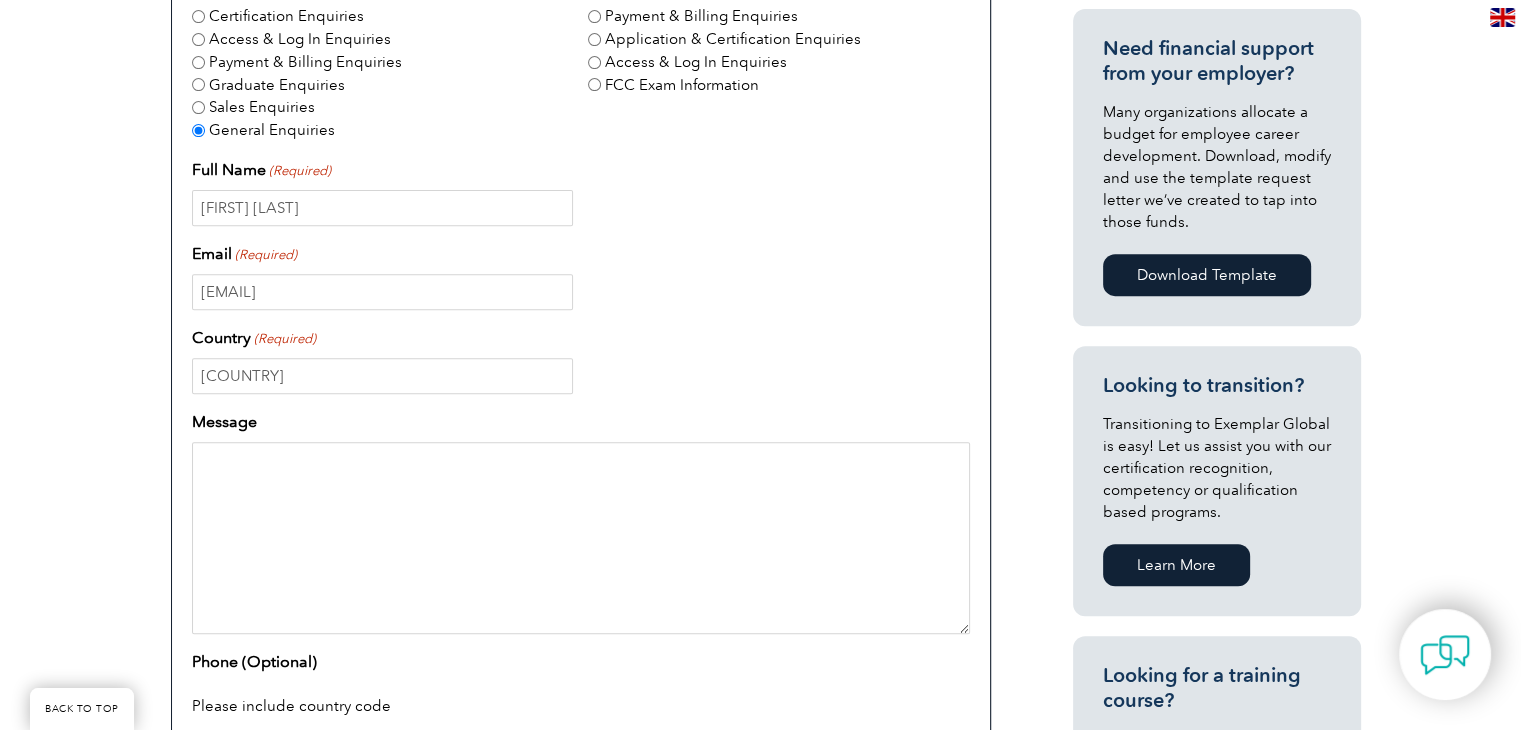 click on "Message" at bounding box center [581, 538] 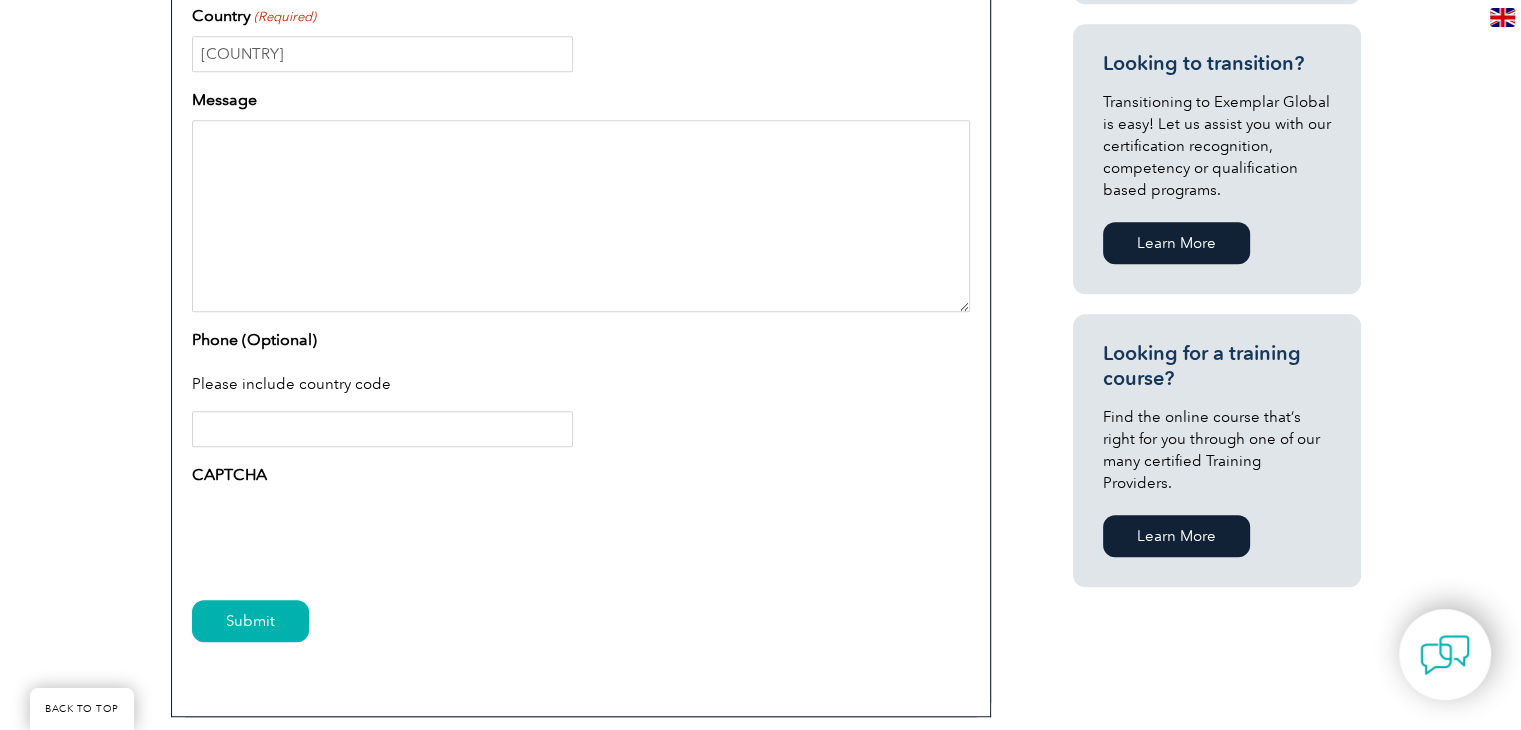 scroll, scrollTop: 1070, scrollLeft: 0, axis: vertical 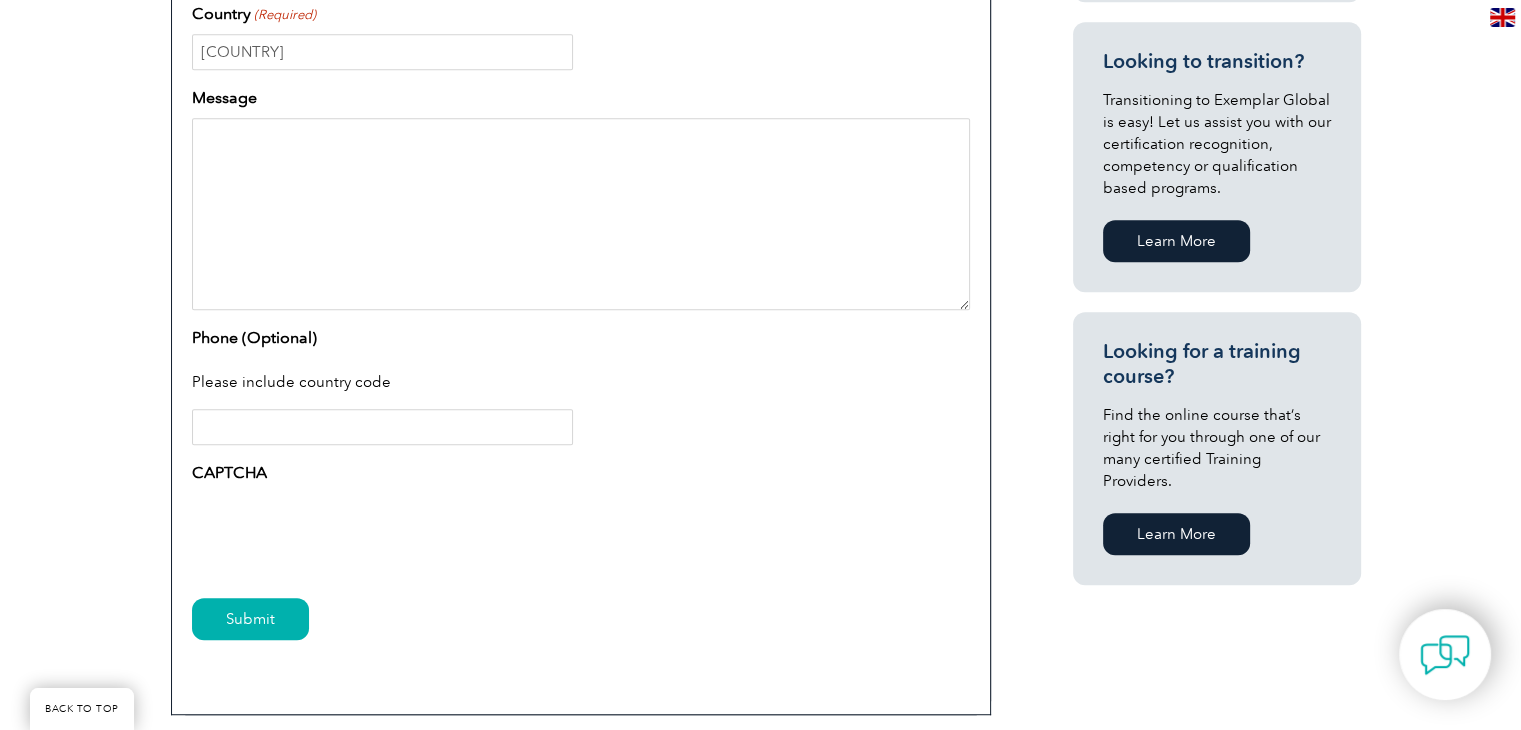 click on "Phone (Optional)" at bounding box center (382, 427) 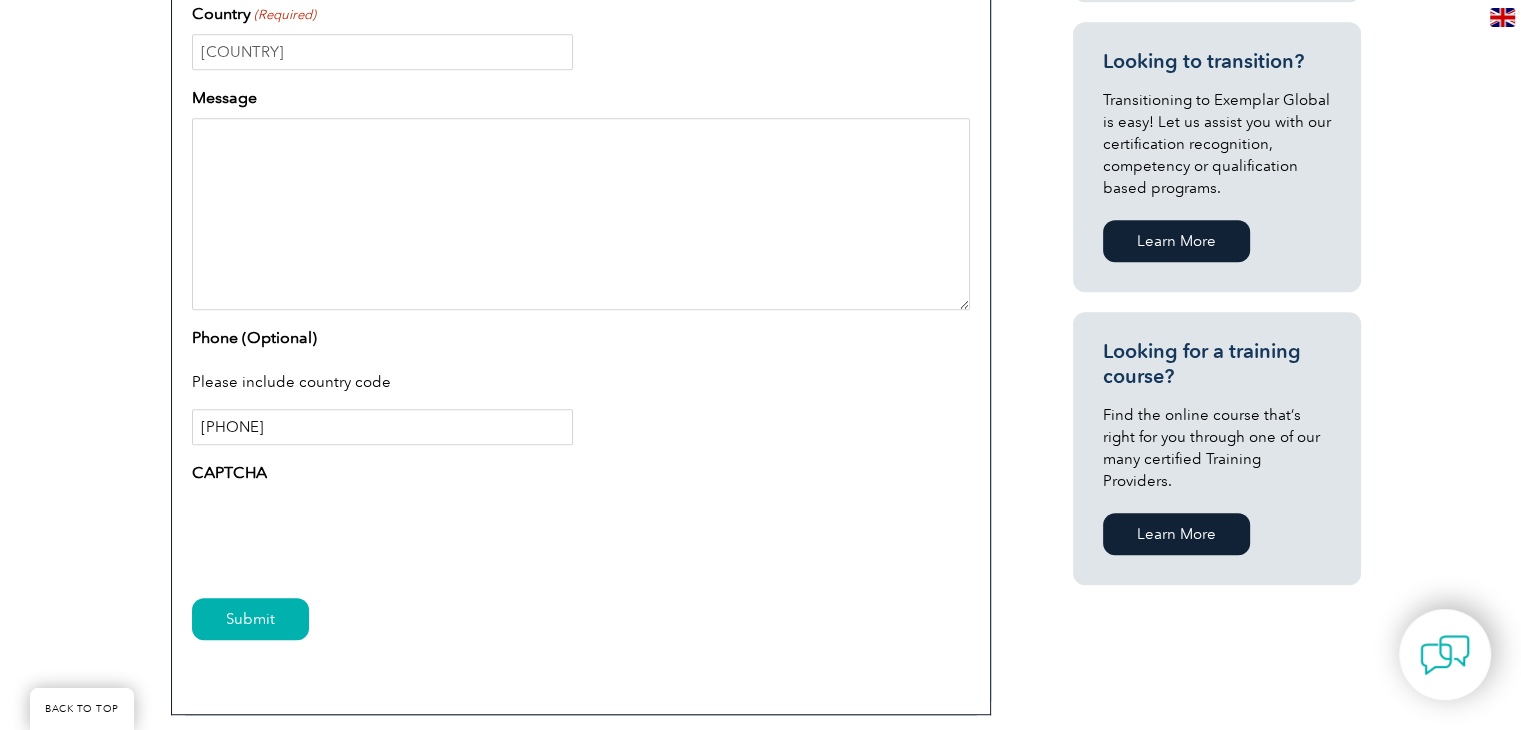 type on "+62 813 6755 5099" 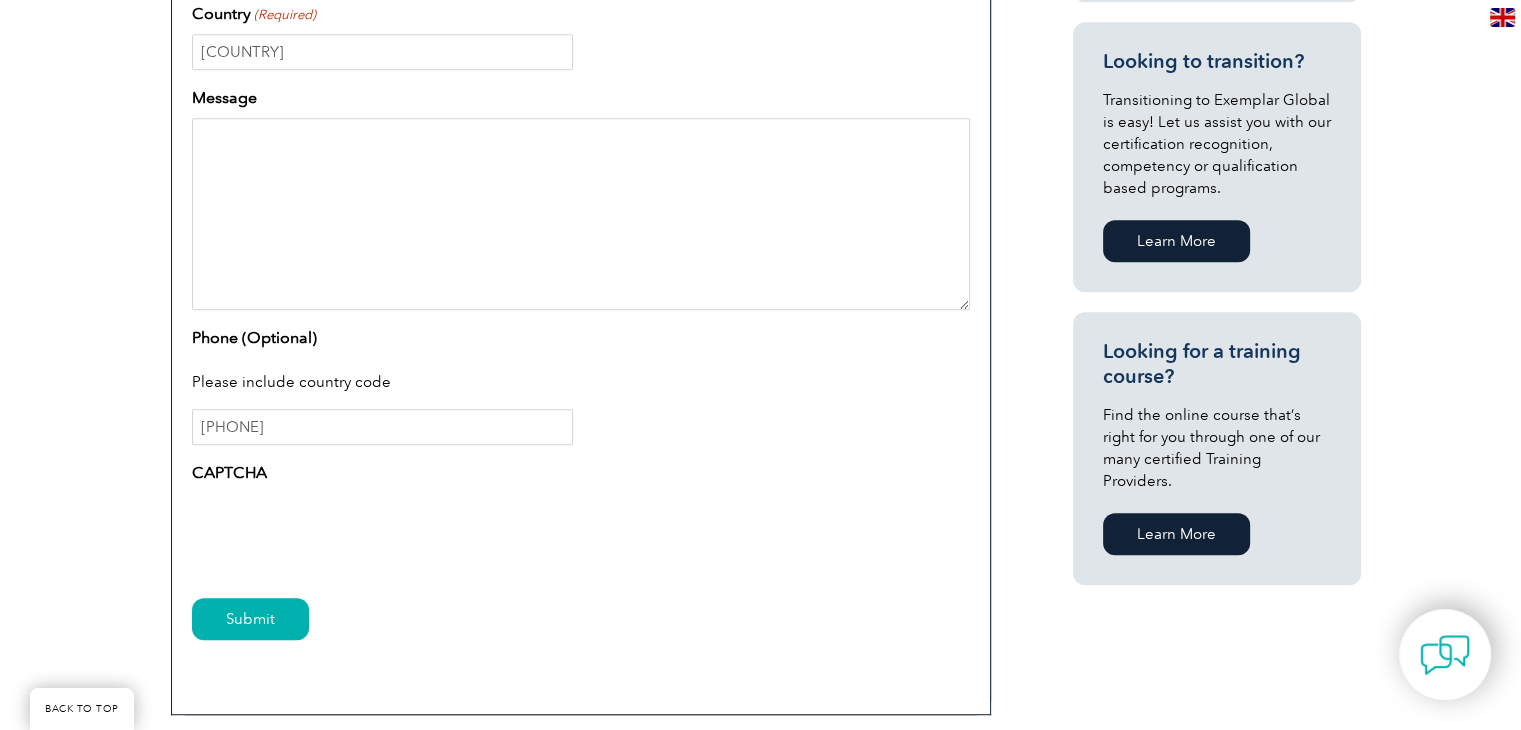click on "Message" at bounding box center (581, 214) 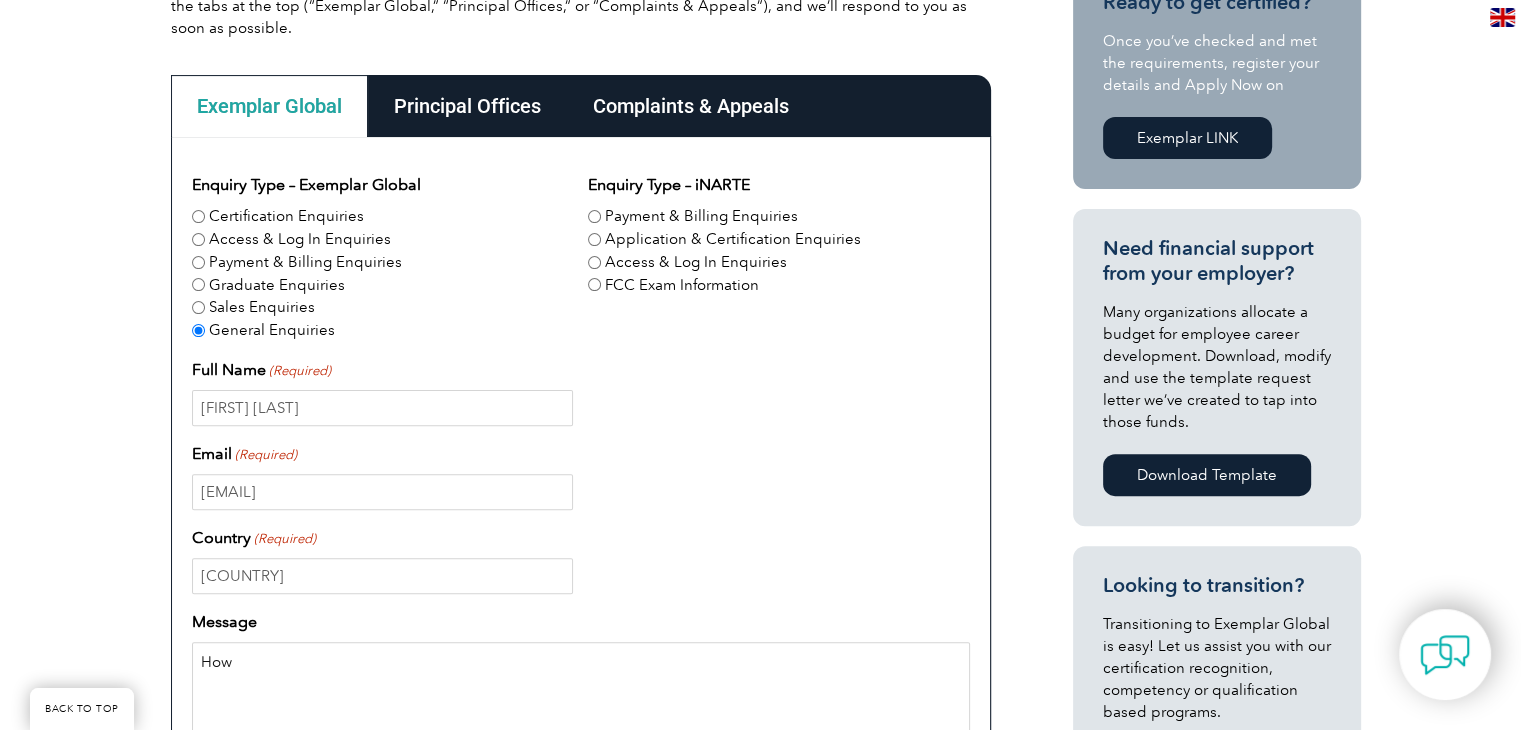 scroll, scrollTop: 543, scrollLeft: 0, axis: vertical 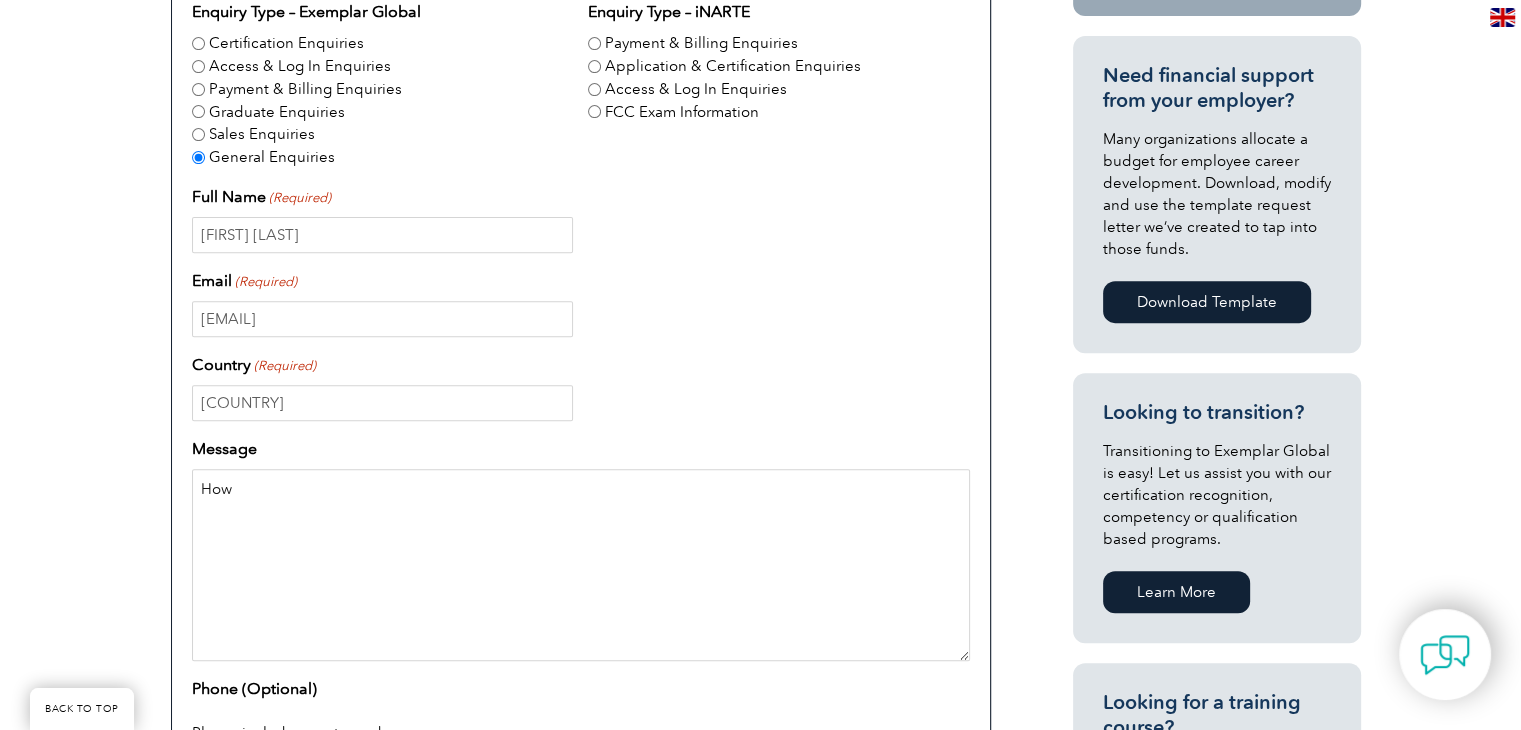 click on "How" at bounding box center [581, 565] 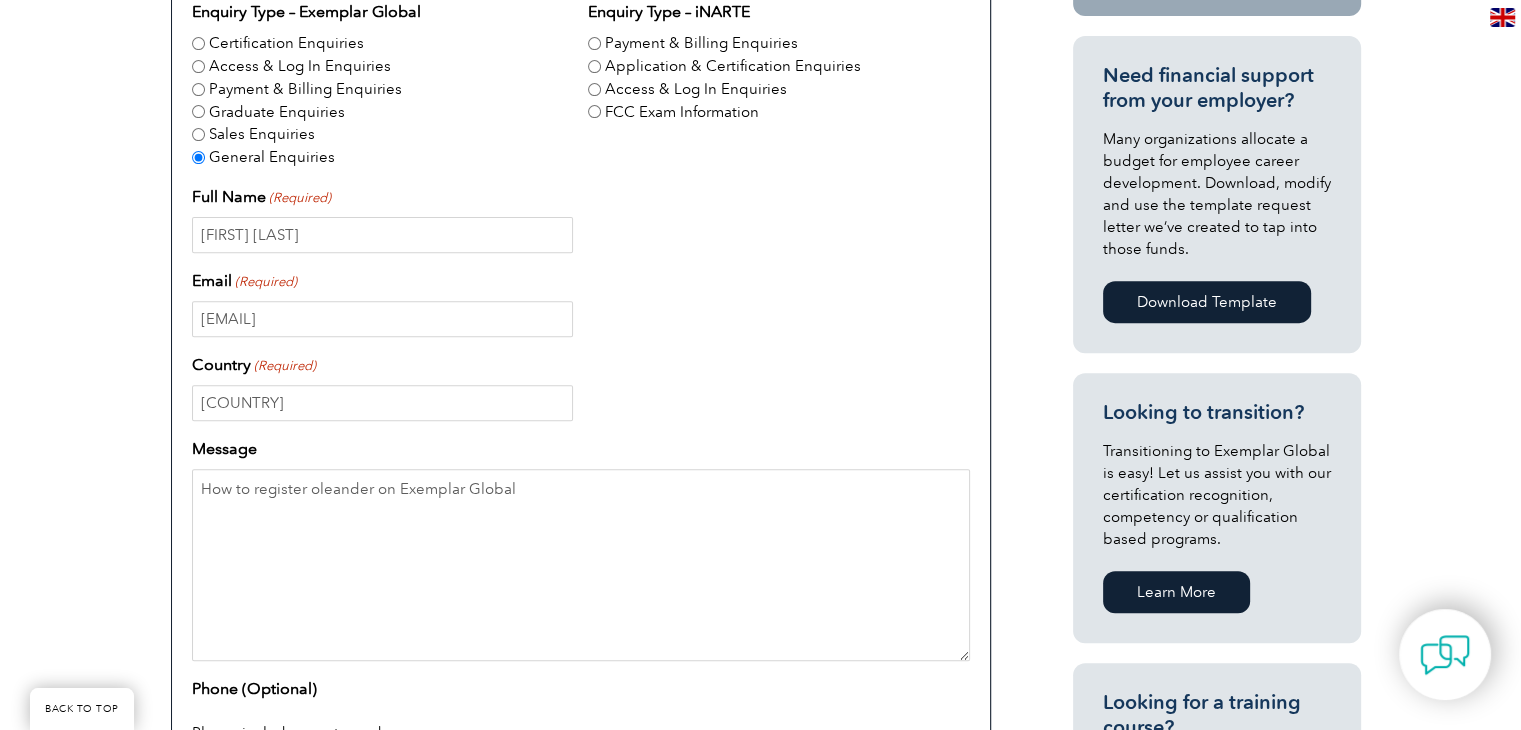 click on "Country (Required) Indonesia" at bounding box center [581, 387] 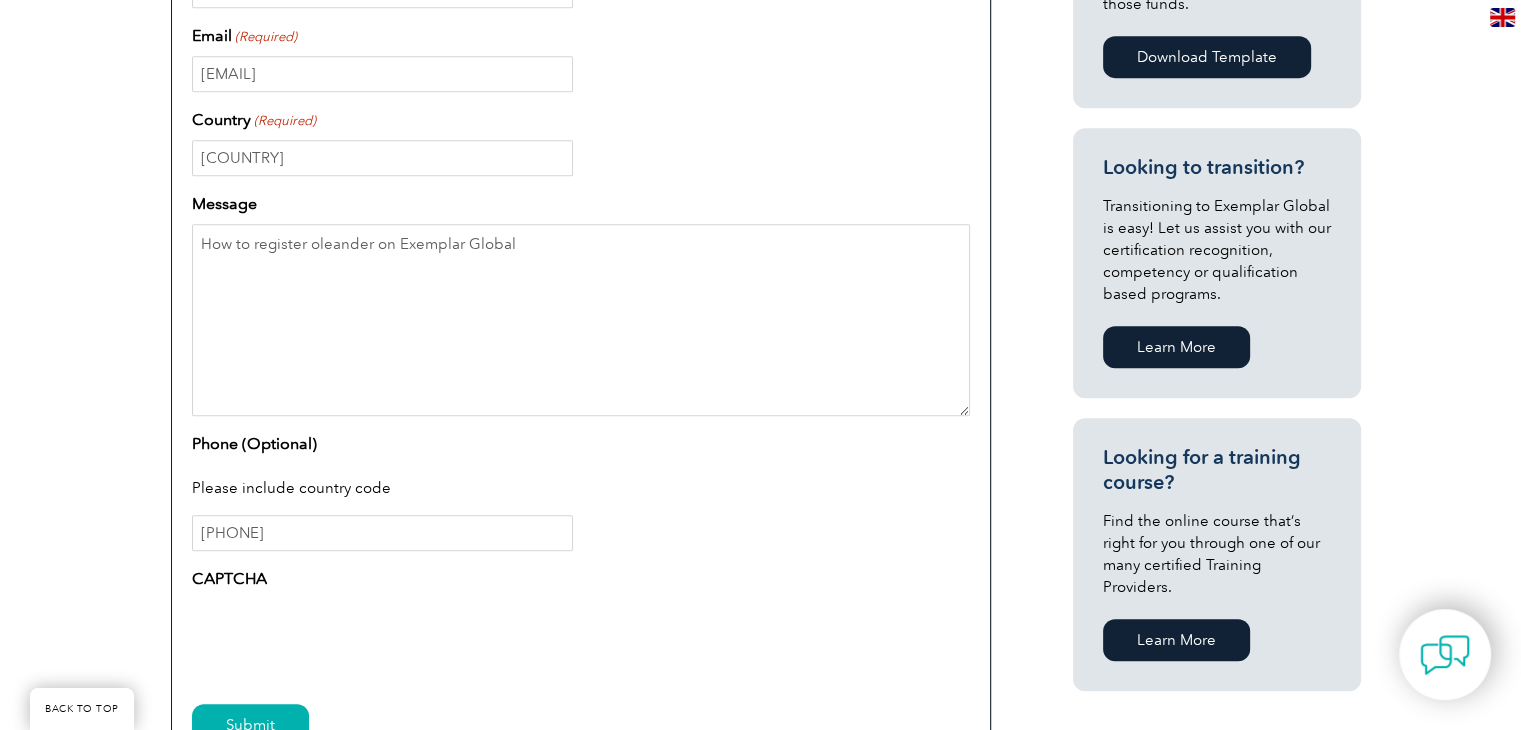 scroll, scrollTop: 967, scrollLeft: 0, axis: vertical 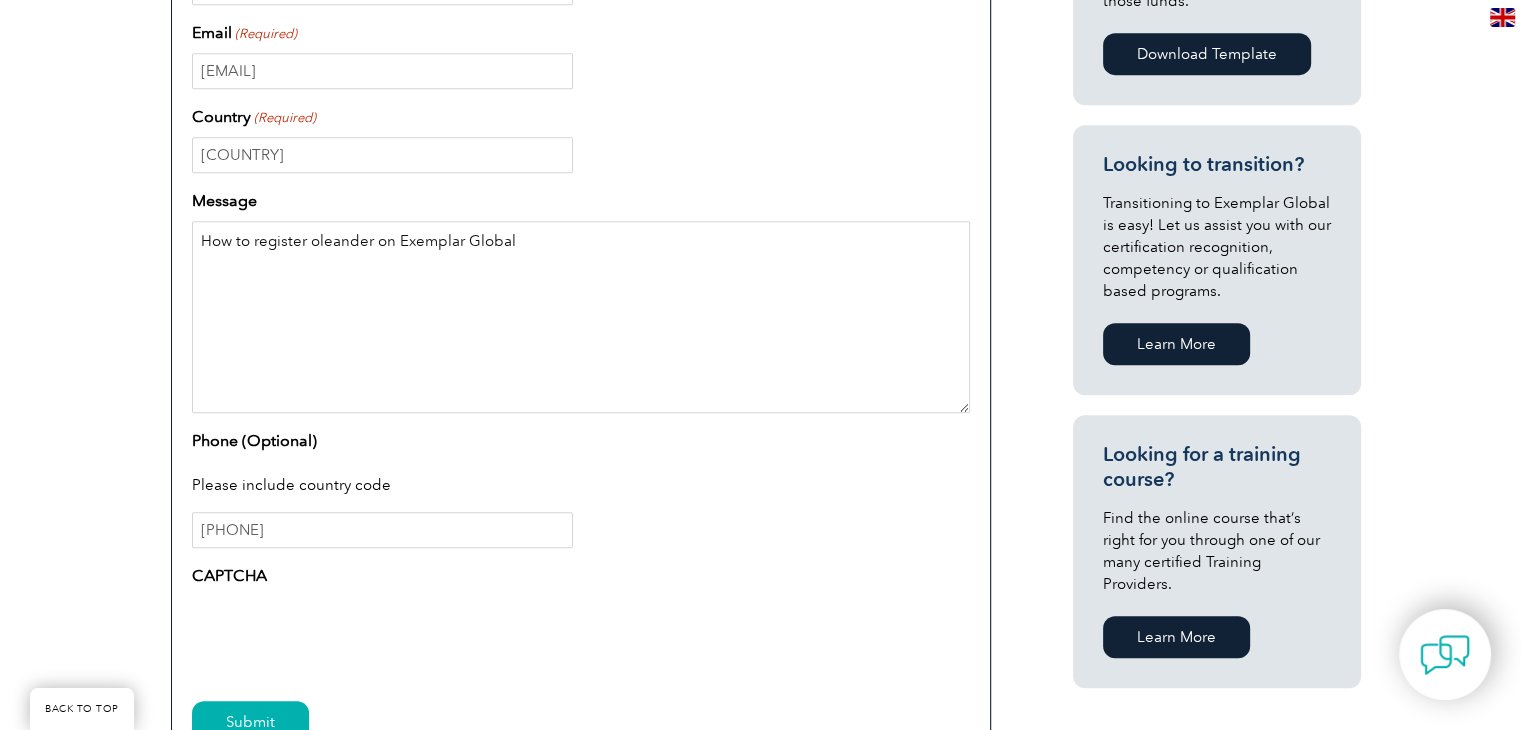 click on "How to register oleander on Exemplar Global" at bounding box center (581, 317) 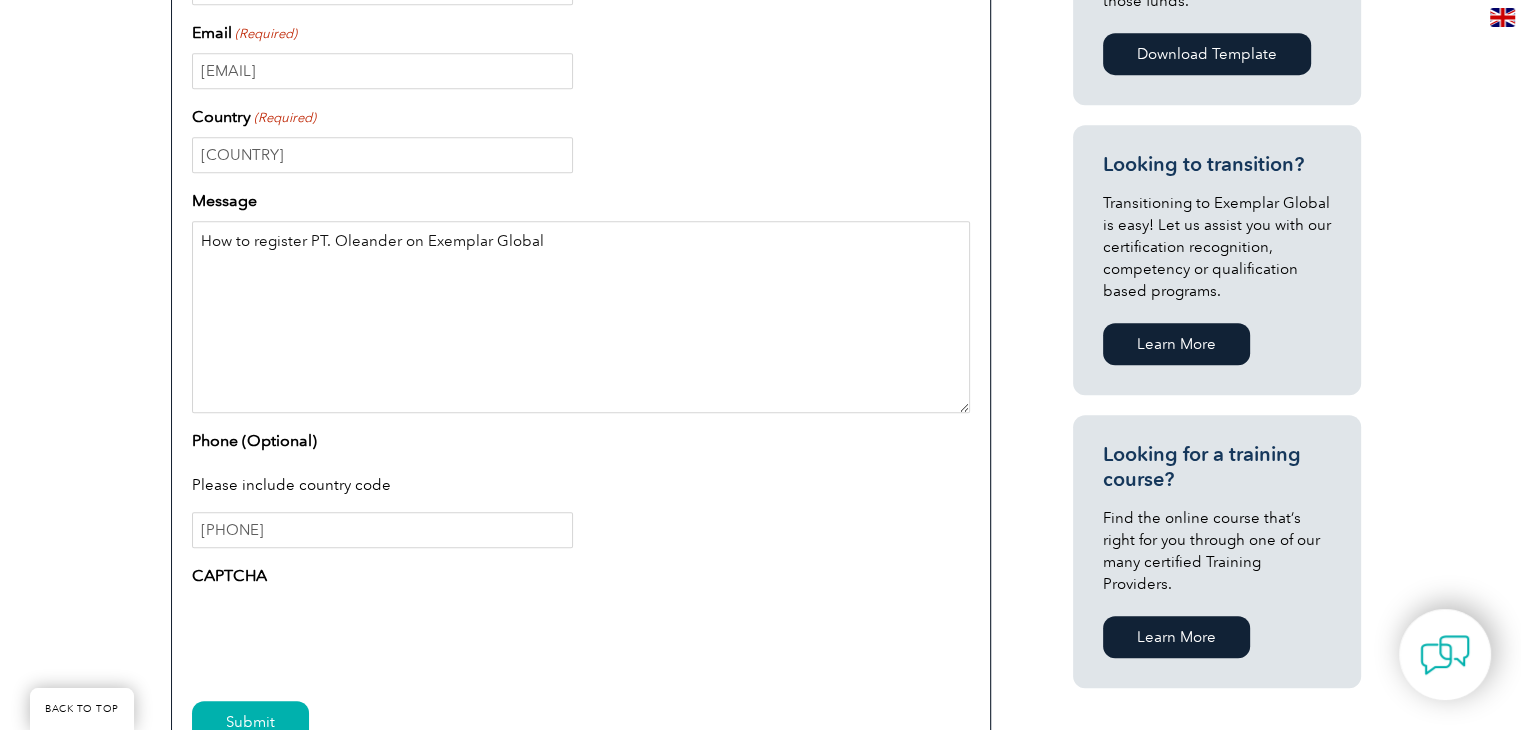 click on "How to register PT. Oleander on Exemplar Global" at bounding box center [581, 317] 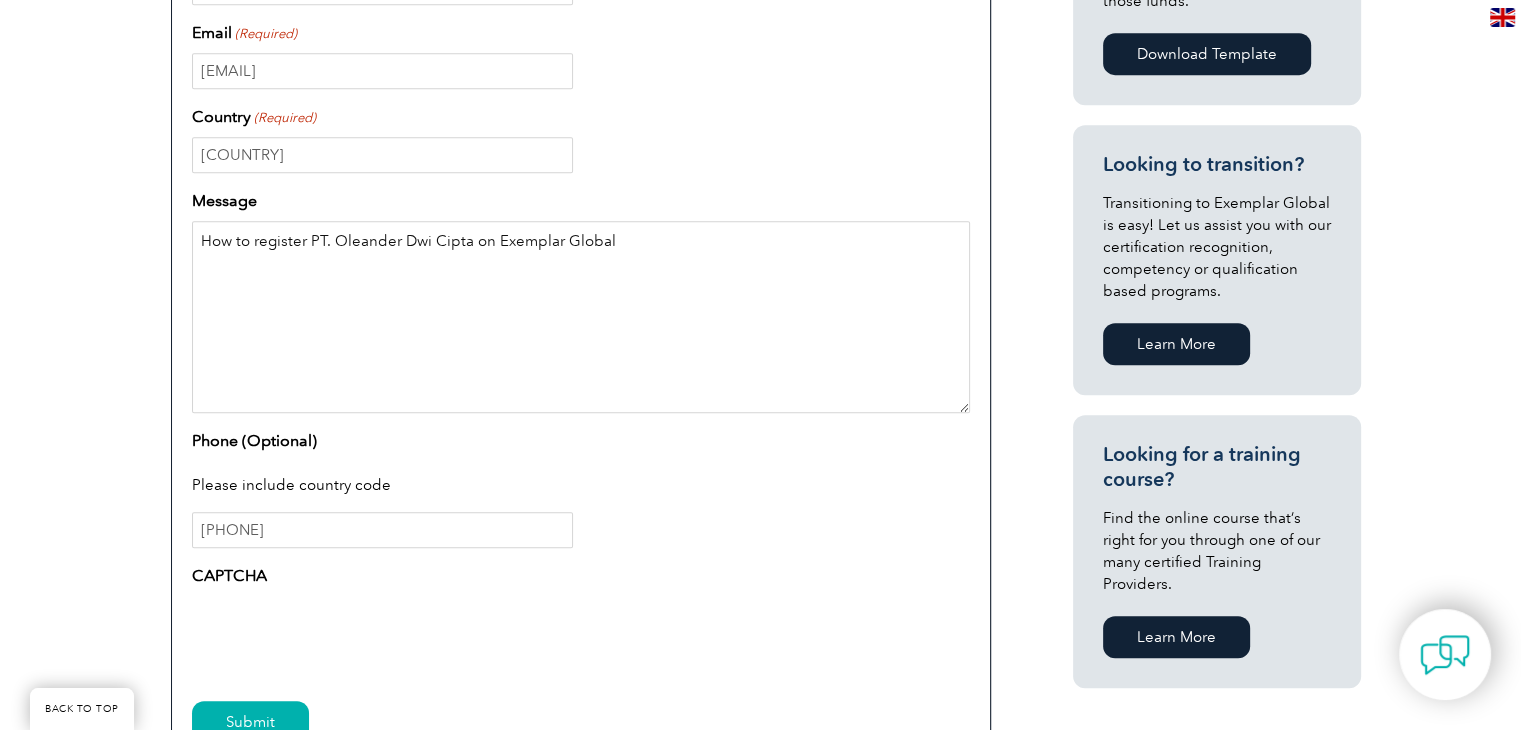 type on "How to register PT. Oleander Dwi Cipta on Exemplar Global" 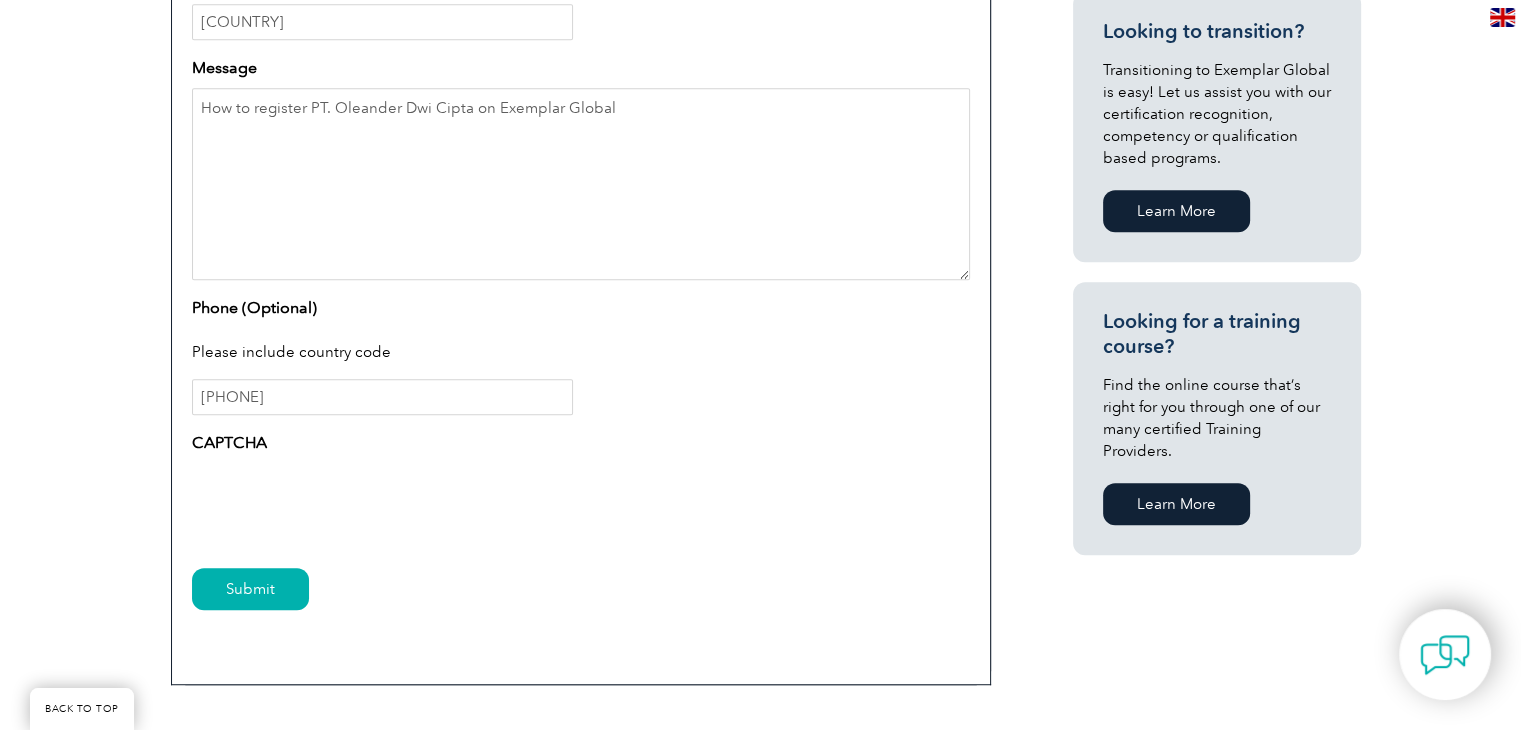 scroll, scrollTop: 1103, scrollLeft: 0, axis: vertical 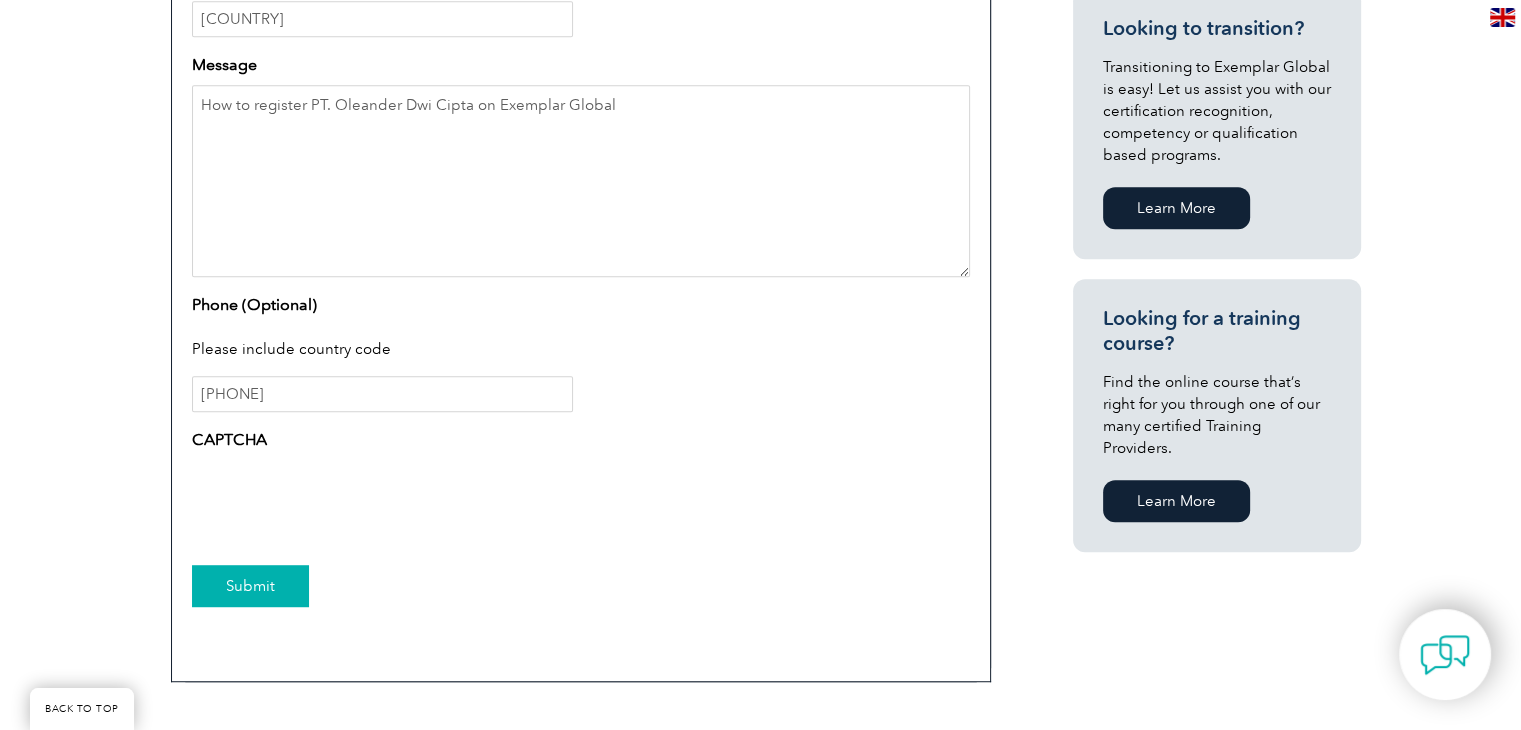 click on "Submit" at bounding box center [250, 586] 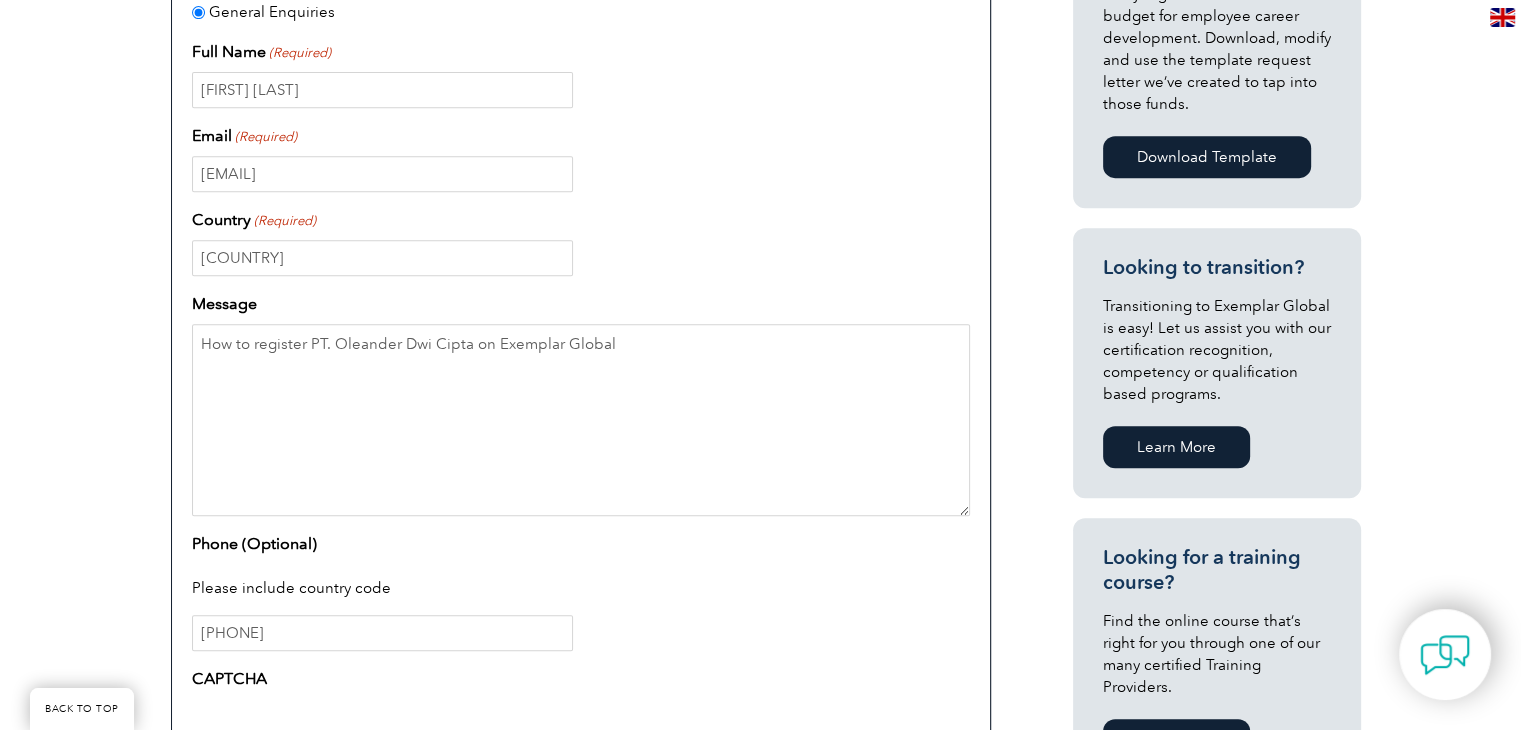 scroll, scrollTop: 812, scrollLeft: 0, axis: vertical 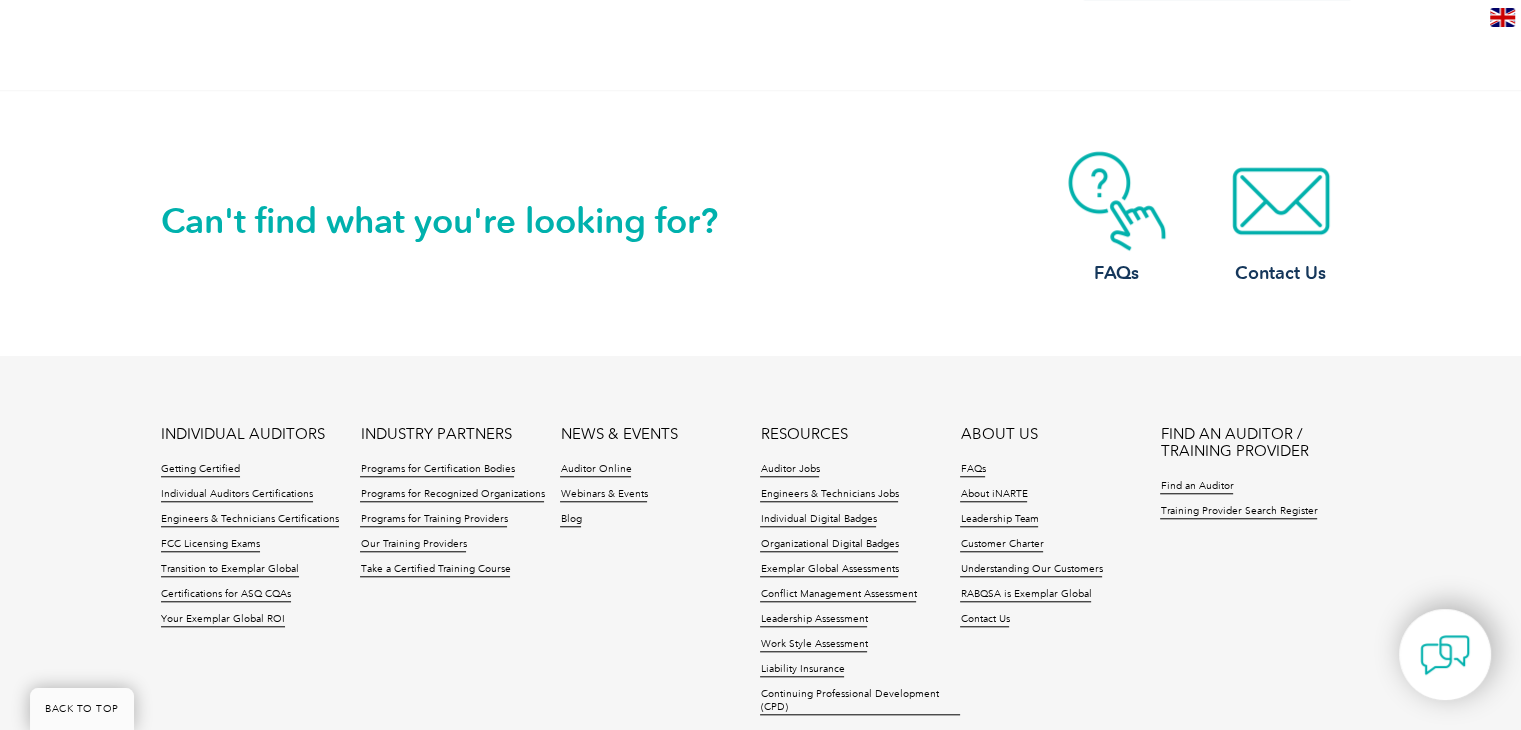 click on "Can't find what you're looking for?           FAQs          Contact Us" at bounding box center (761, 223) 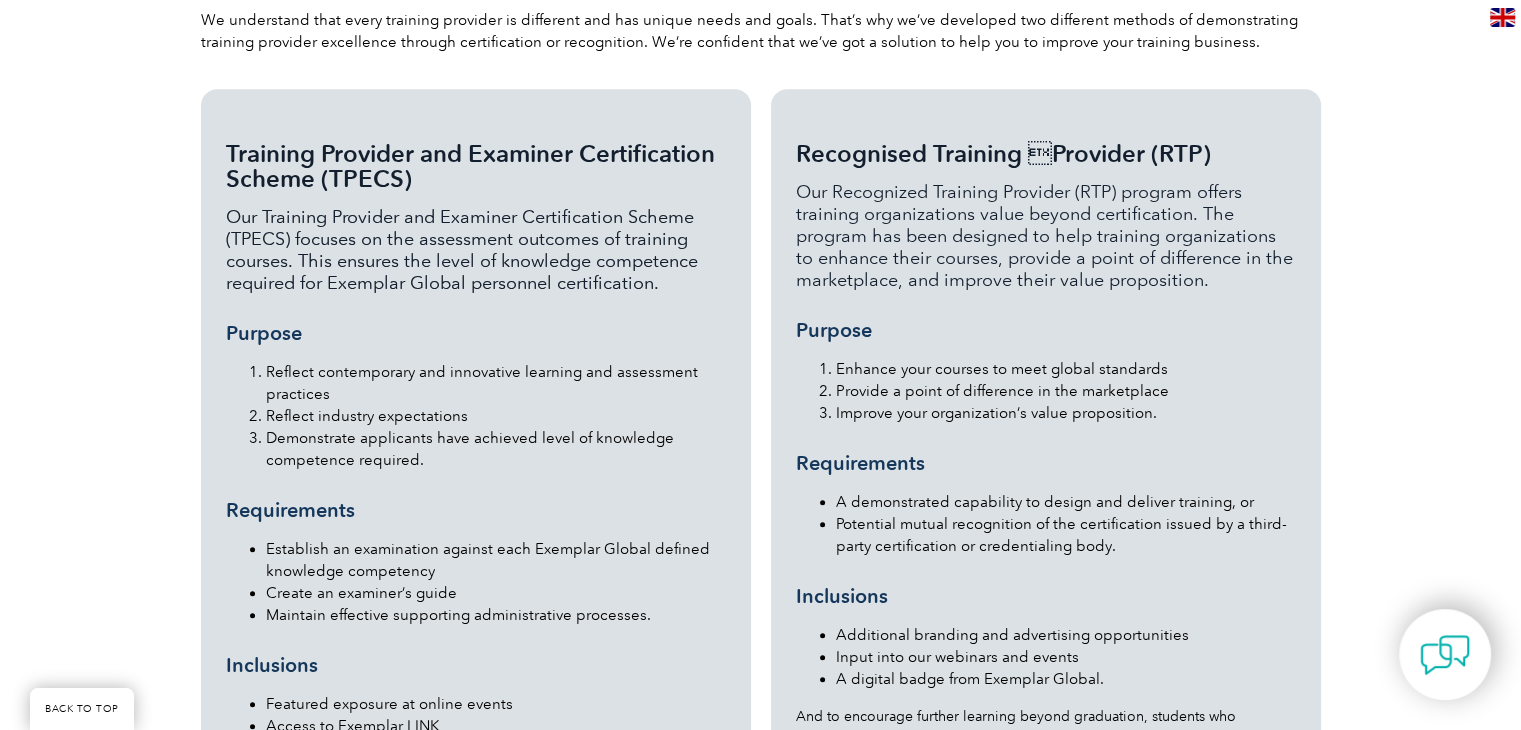 scroll, scrollTop: 1496, scrollLeft: 0, axis: vertical 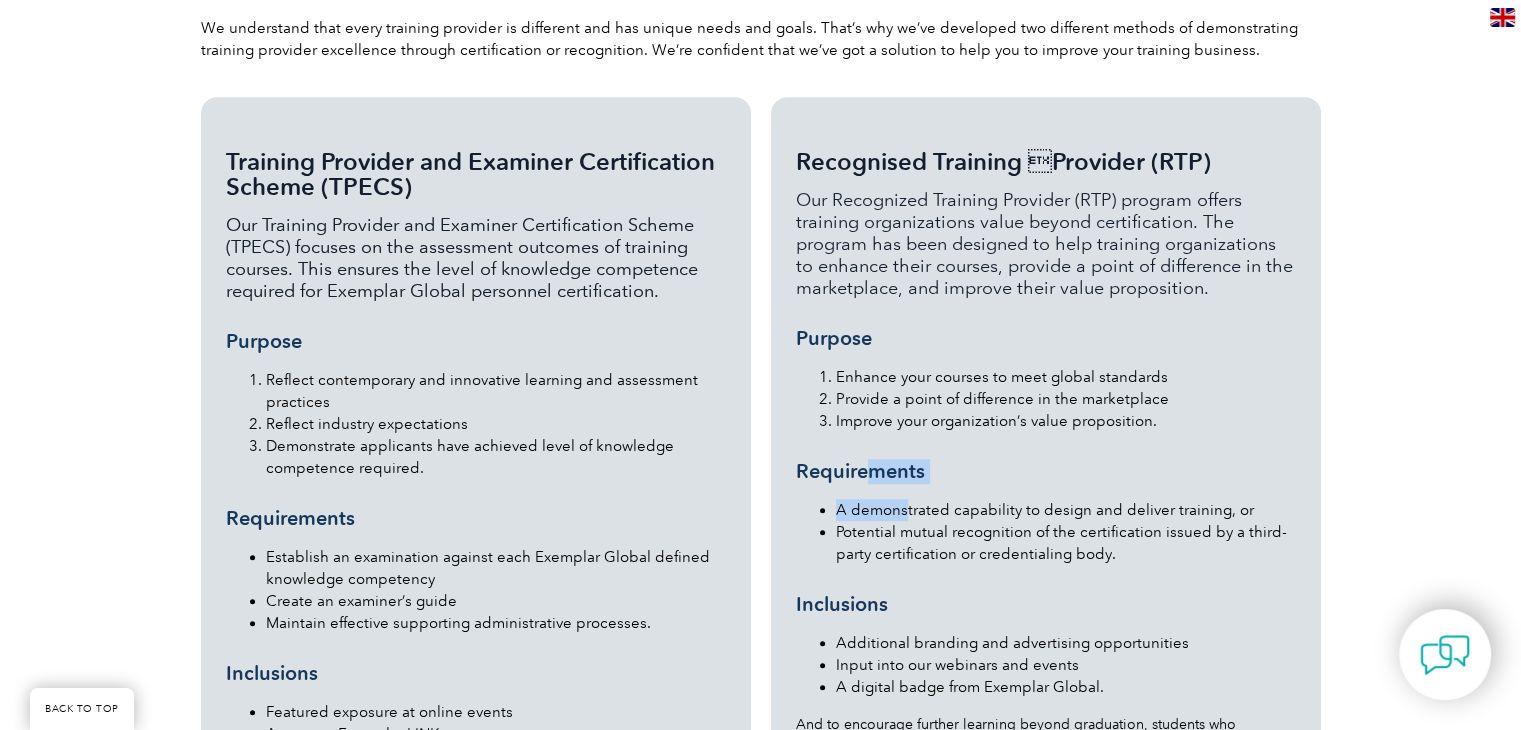 drag, startPoint x: 865, startPoint y: 432, endPoint x: 906, endPoint y: 459, distance: 49.09175 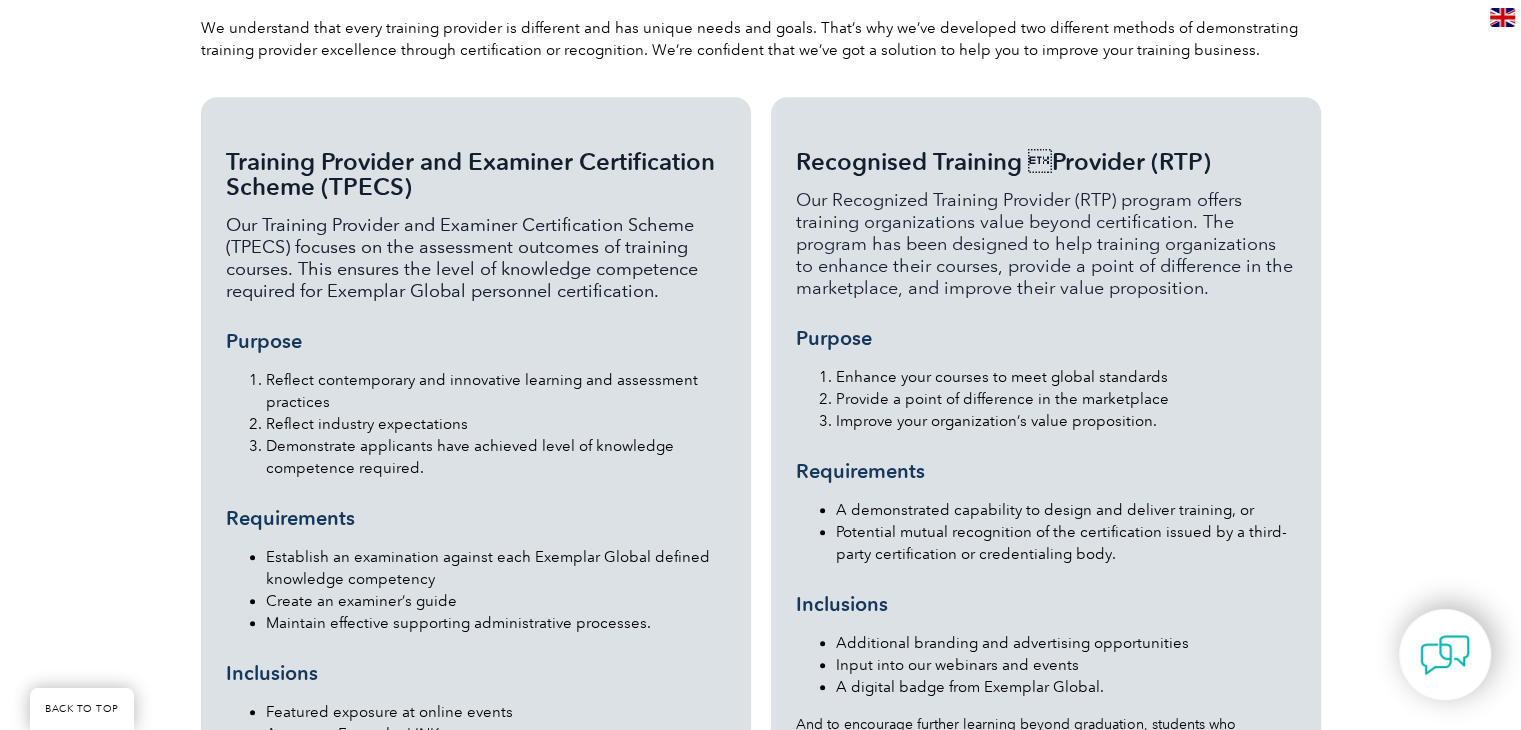 click on "A demonstrated capability to design and deliver training, or" at bounding box center (1066, 510) 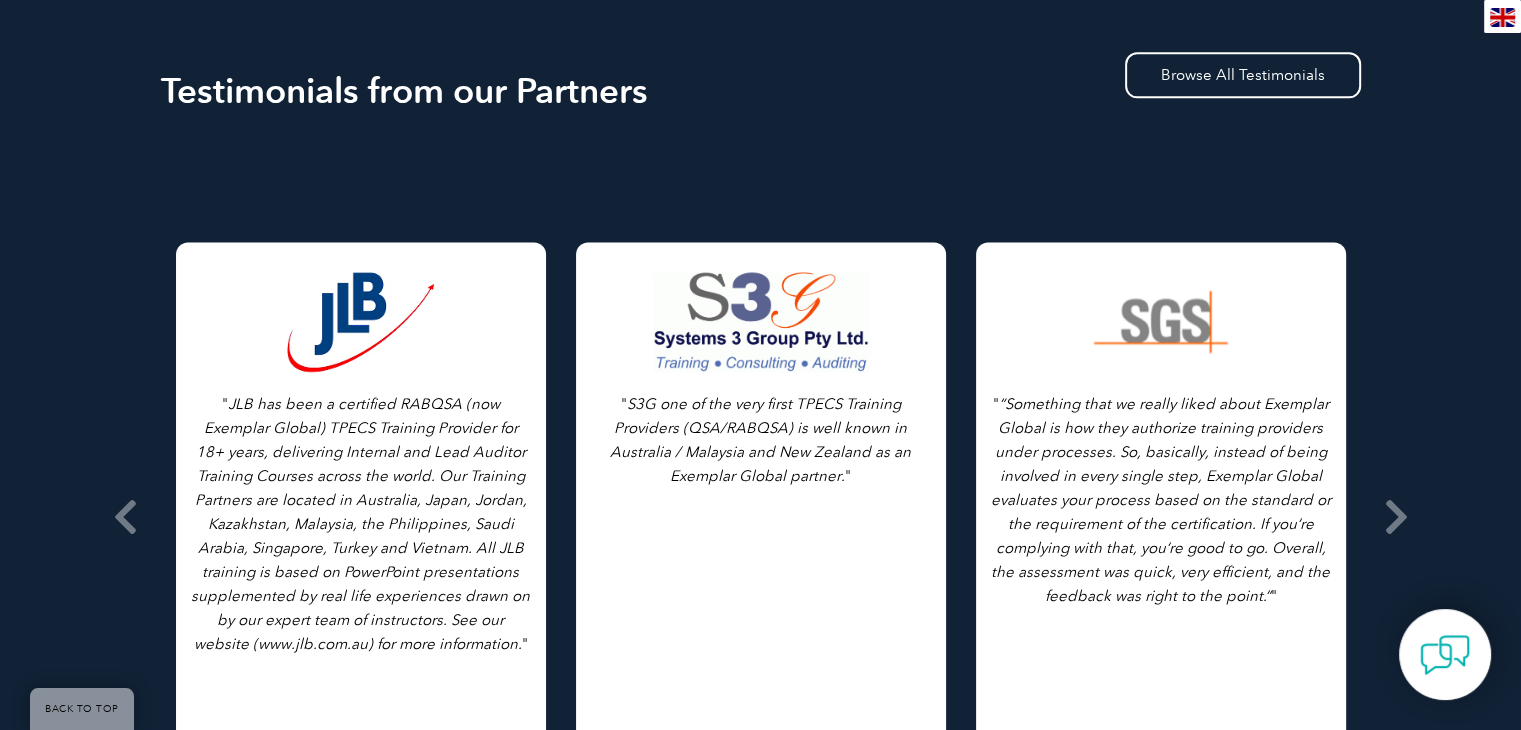 scroll, scrollTop: 2686, scrollLeft: 0, axis: vertical 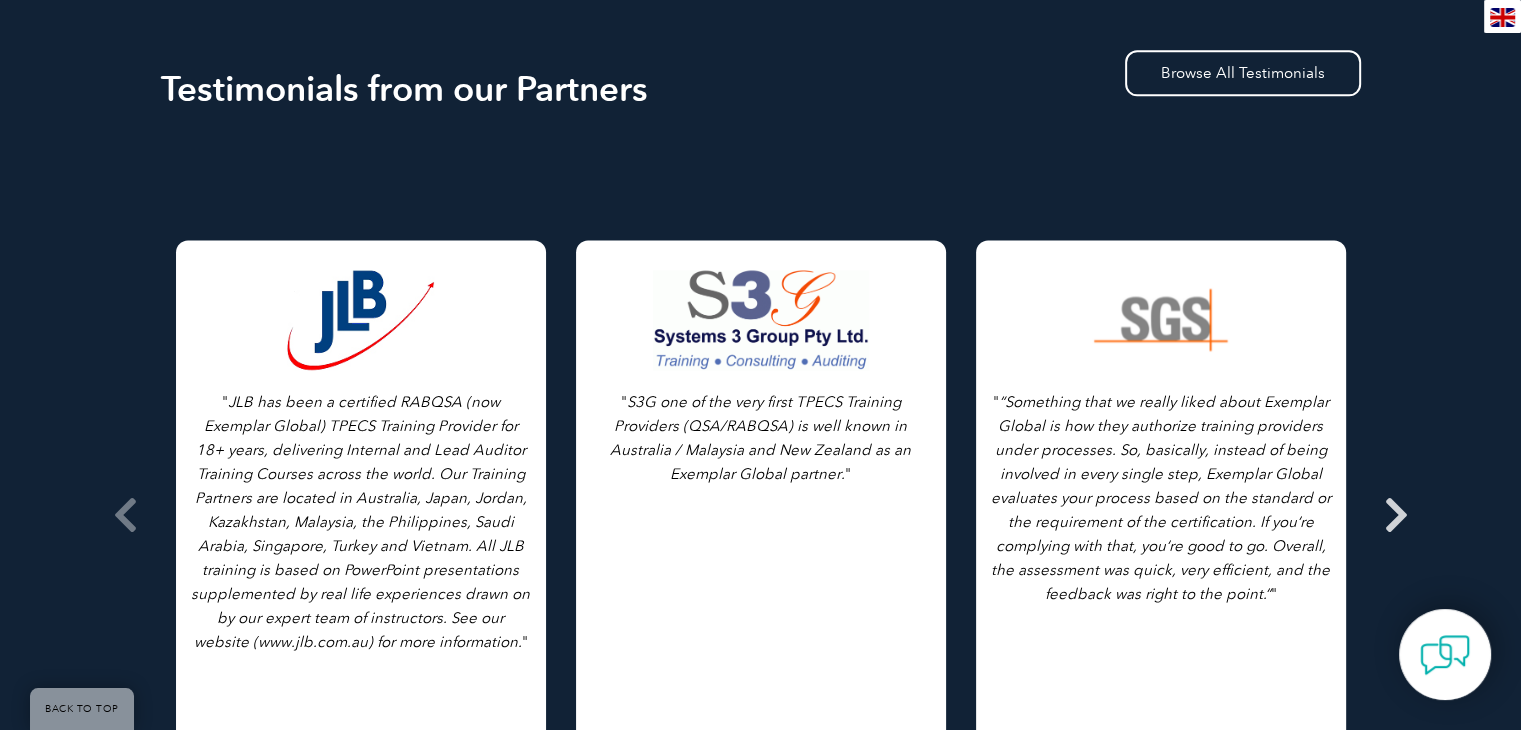 click at bounding box center (1396, 515) 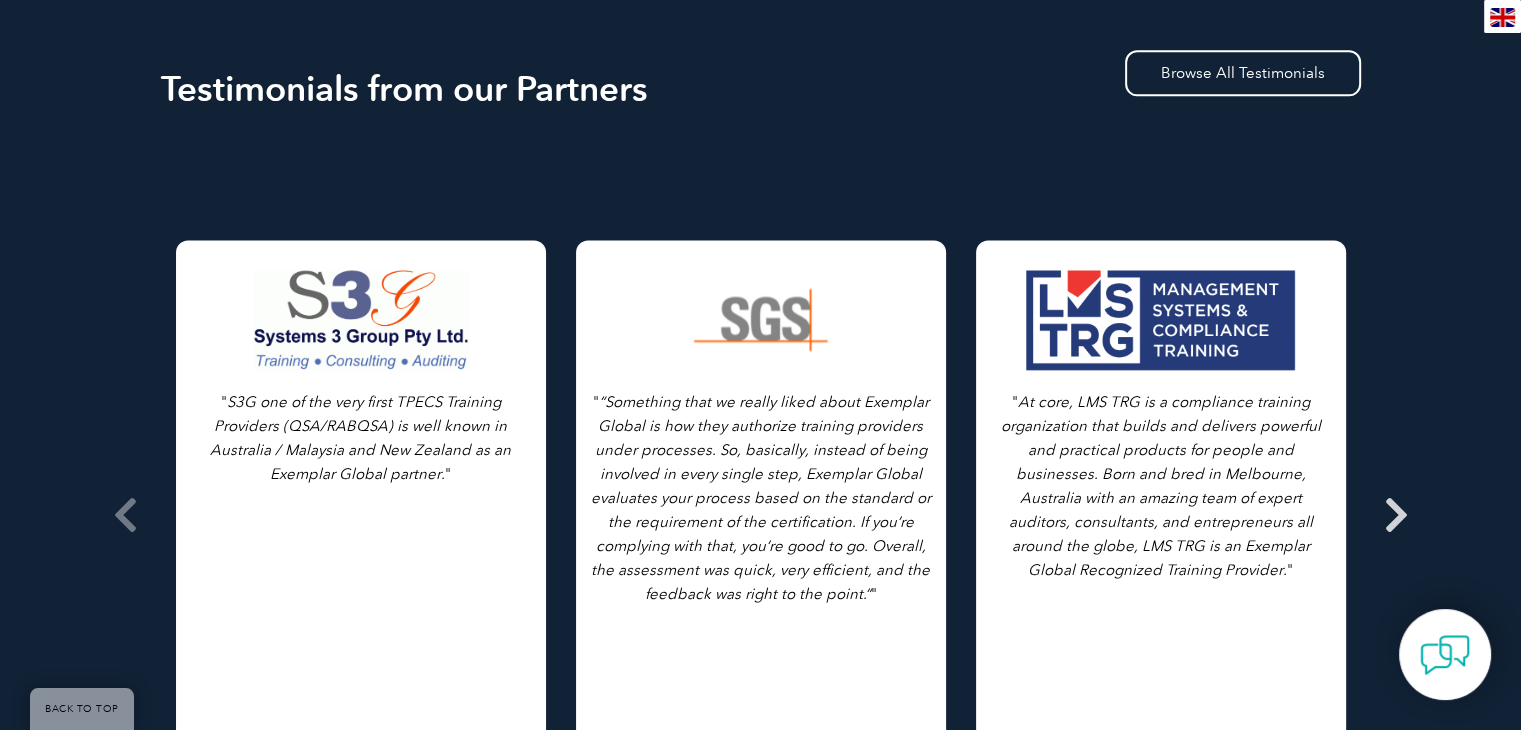 click at bounding box center [1396, 515] 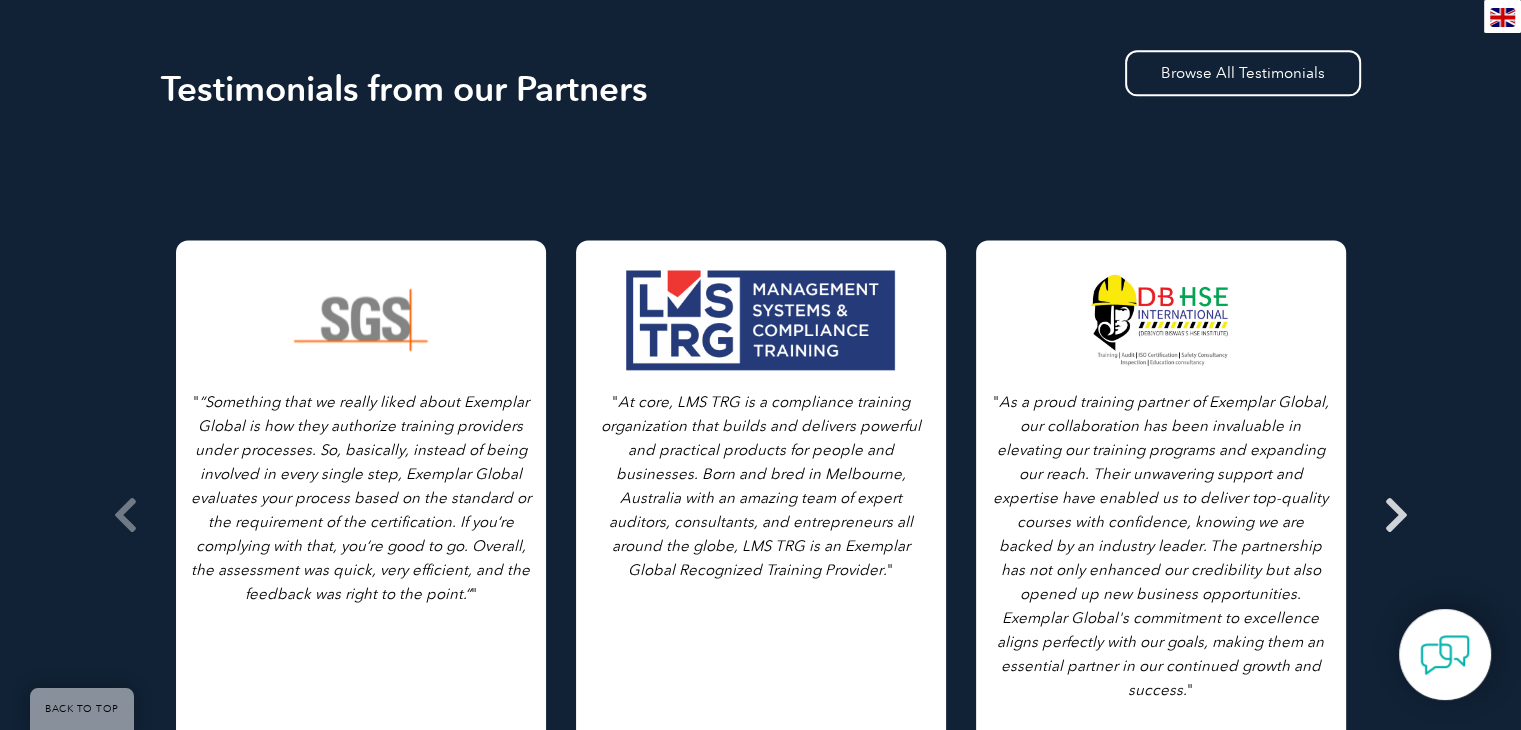 click at bounding box center [1396, 515] 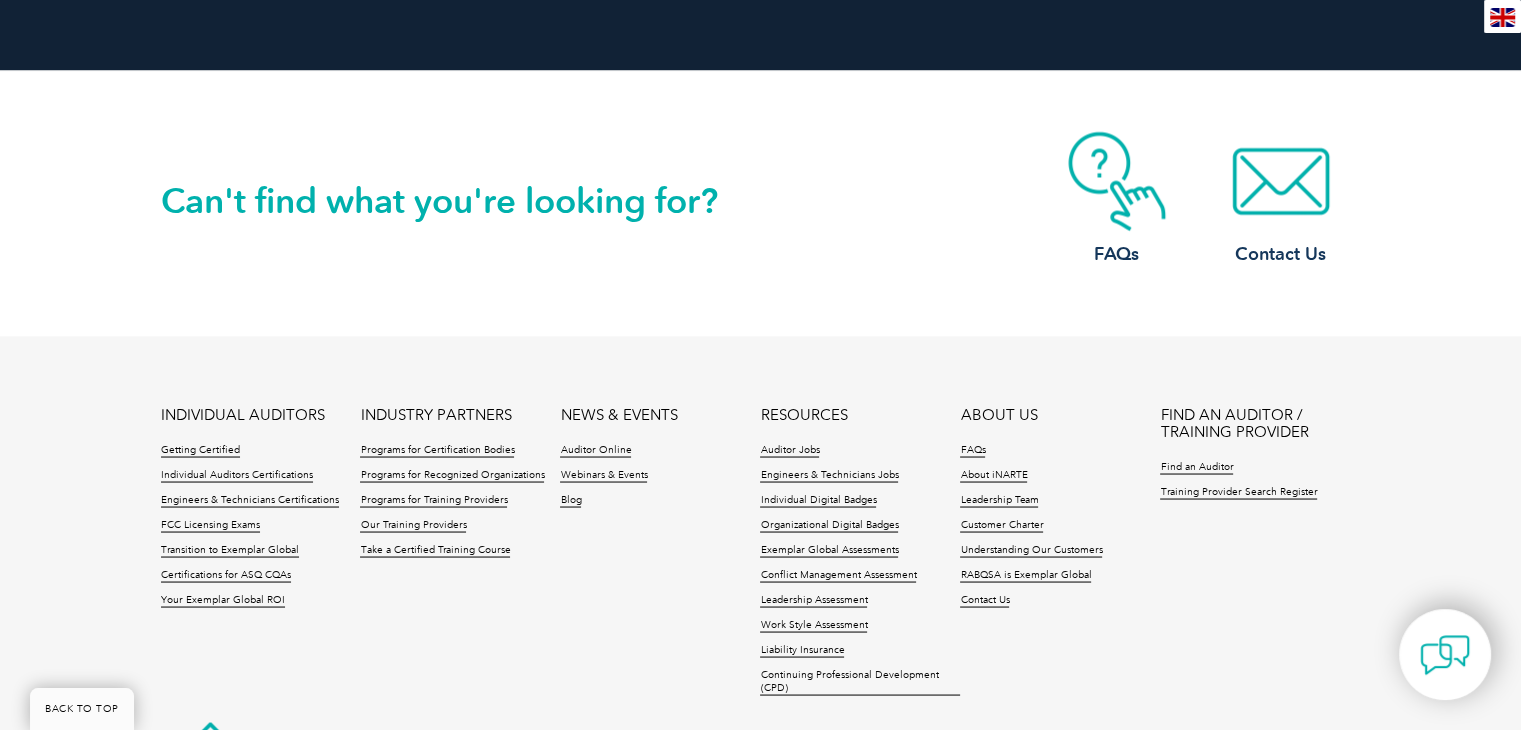 scroll, scrollTop: 3578, scrollLeft: 0, axis: vertical 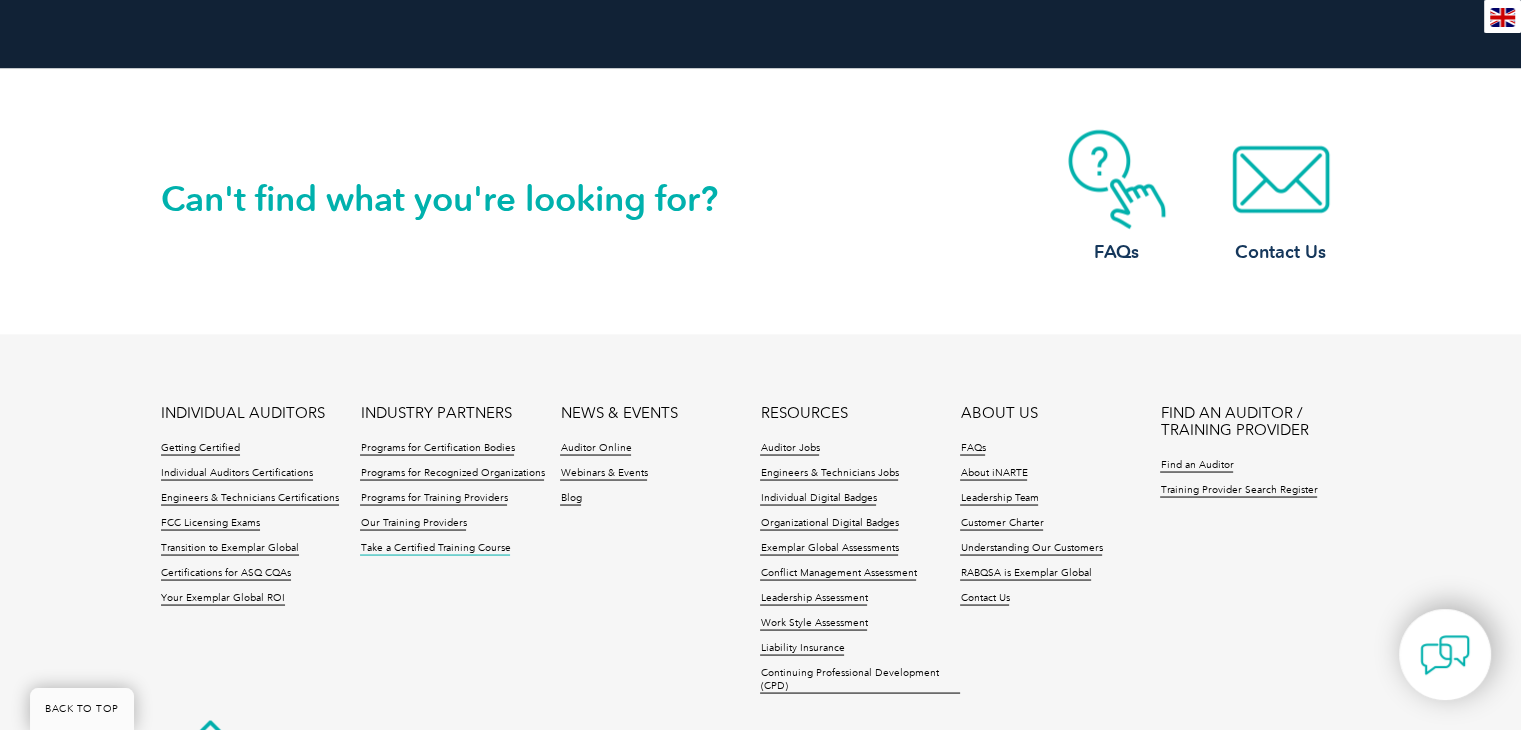 click on "Take a Certified Training Course" at bounding box center [435, 548] 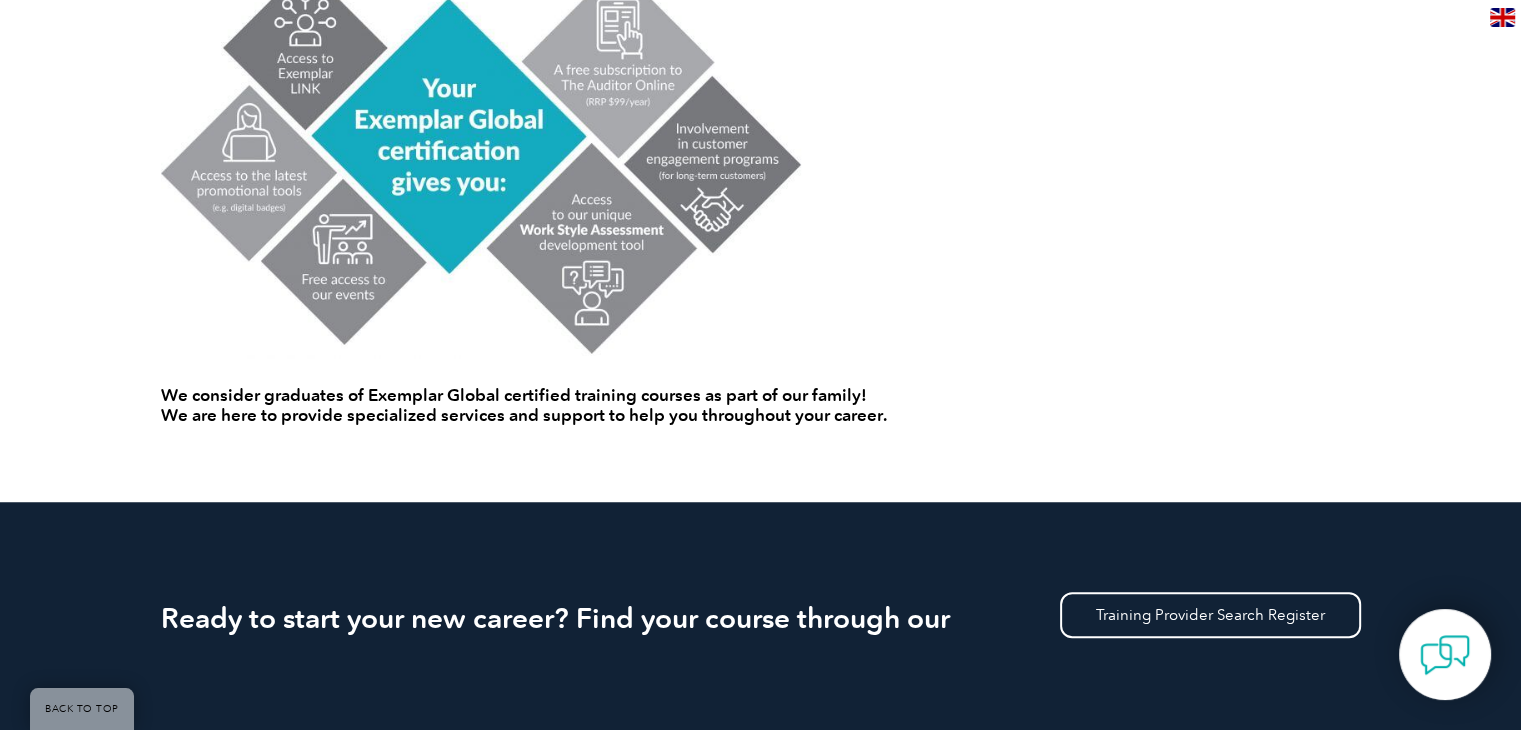 scroll, scrollTop: 1396, scrollLeft: 0, axis: vertical 